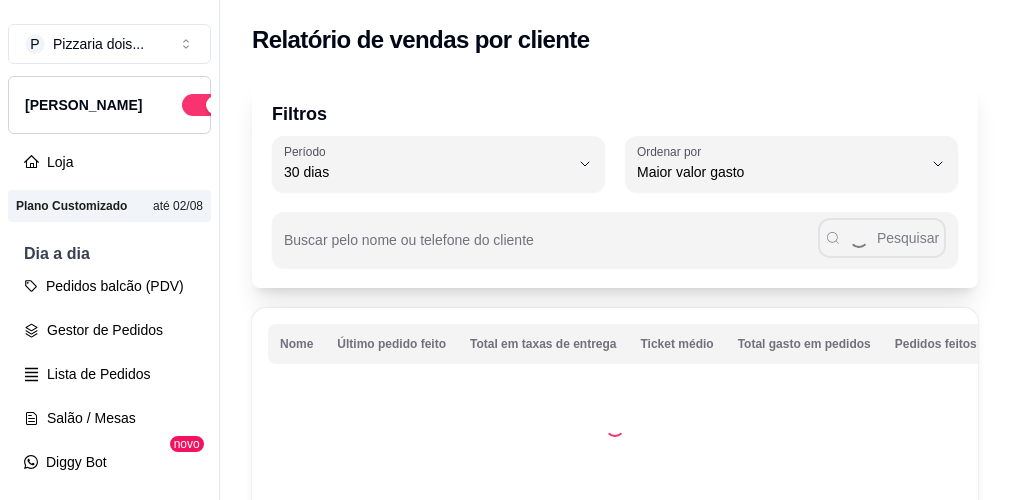 select on "30" 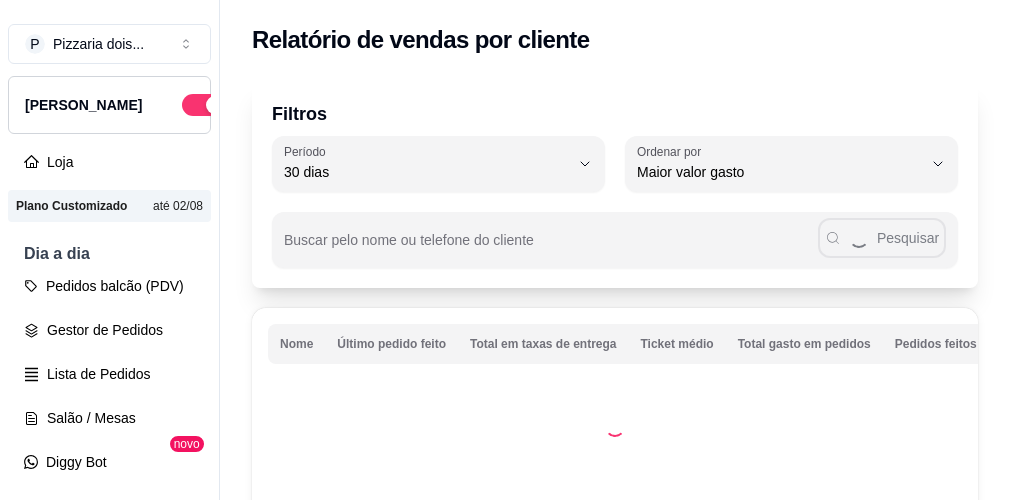 scroll, scrollTop: 0, scrollLeft: 0, axis: both 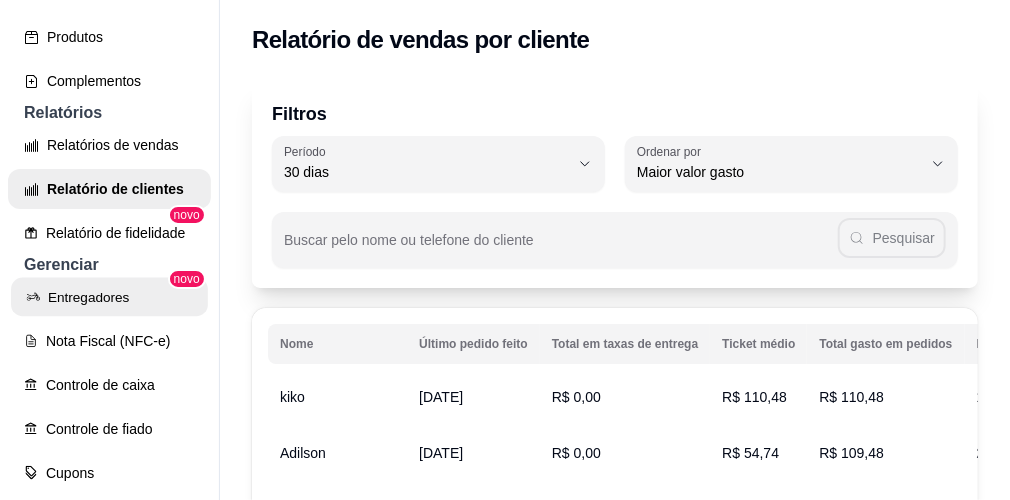 click on "Entregadores" at bounding box center [109, 297] 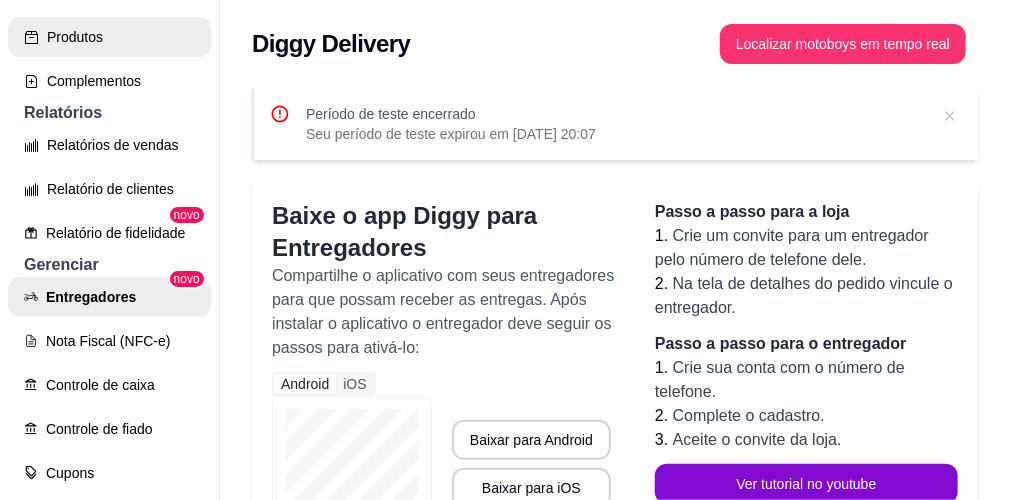 click on "Produtos" at bounding box center (109, 37) 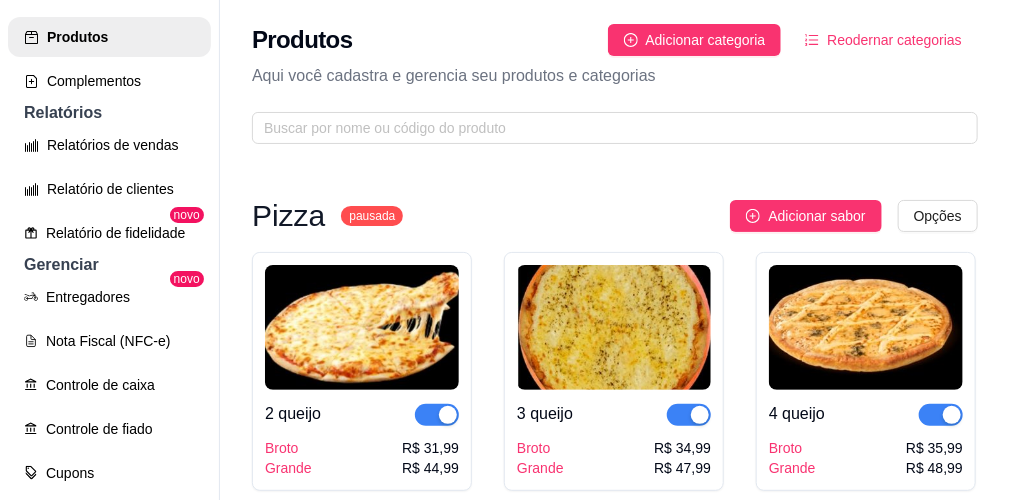 scroll, scrollTop: 425, scrollLeft: 0, axis: vertical 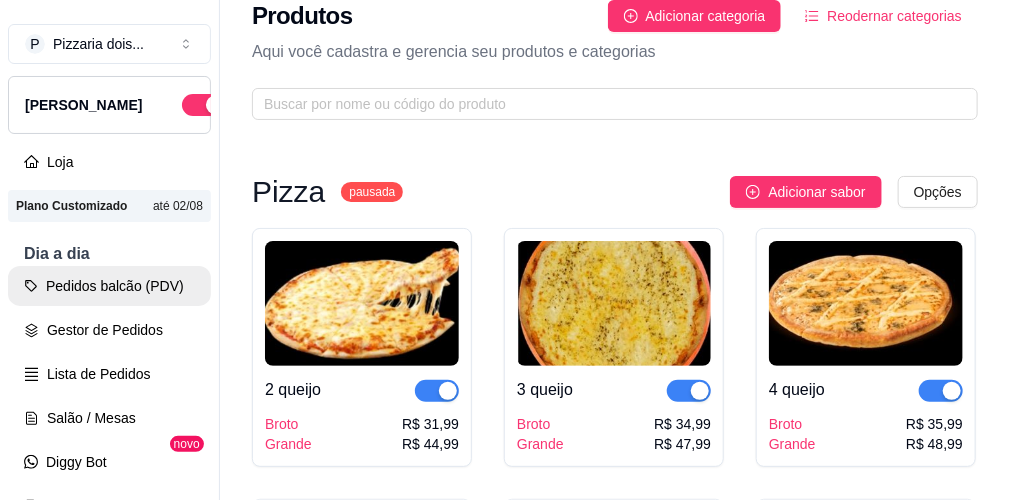 click on "Pedidos balcão (PDV)" at bounding box center [109, 286] 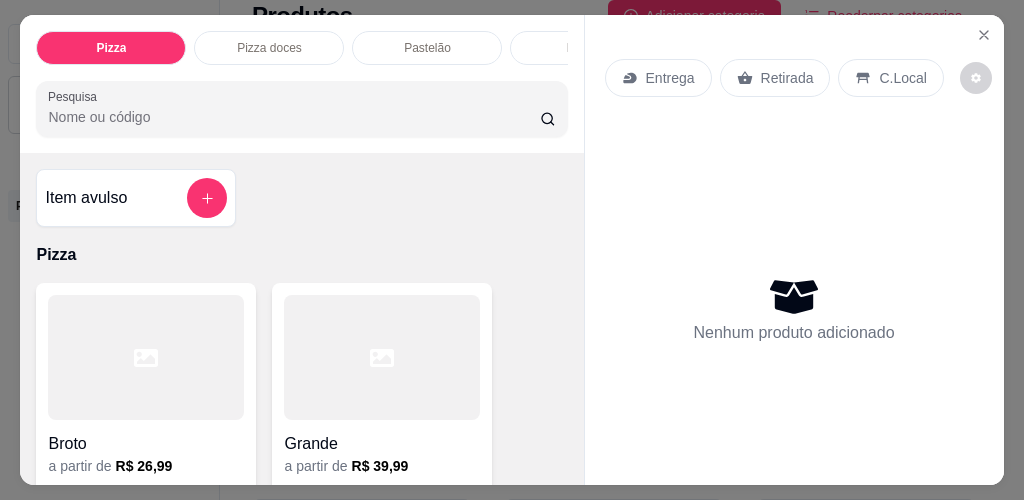 click at bounding box center [382, 357] 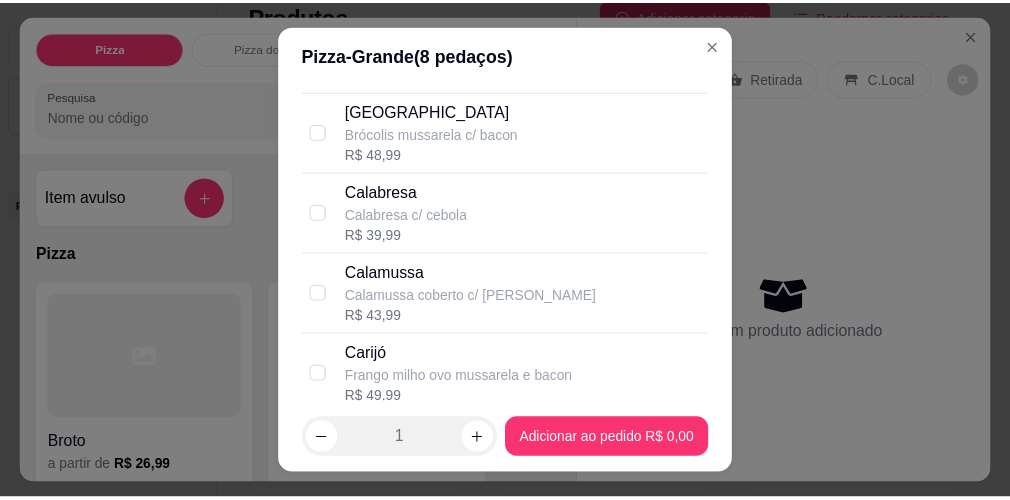 scroll, scrollTop: 932, scrollLeft: 0, axis: vertical 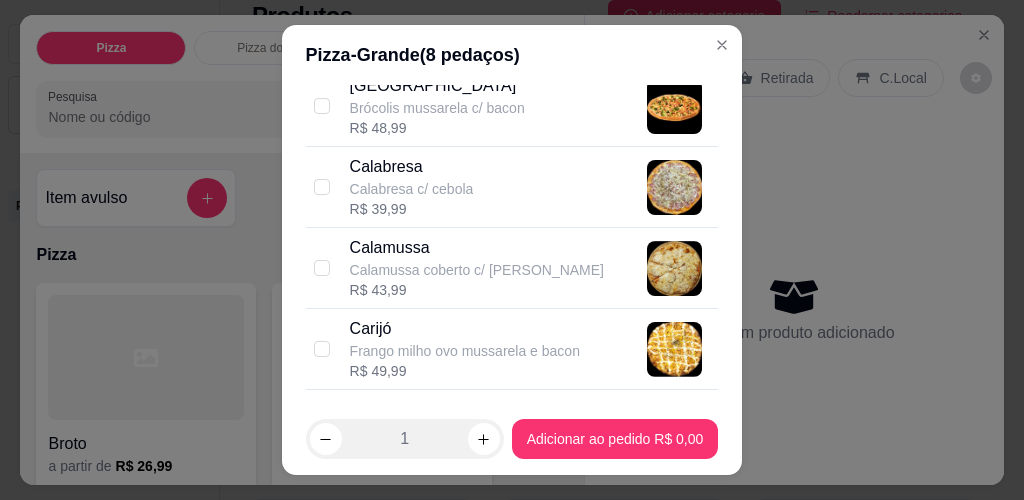 click on "Calamussa" at bounding box center (477, 248) 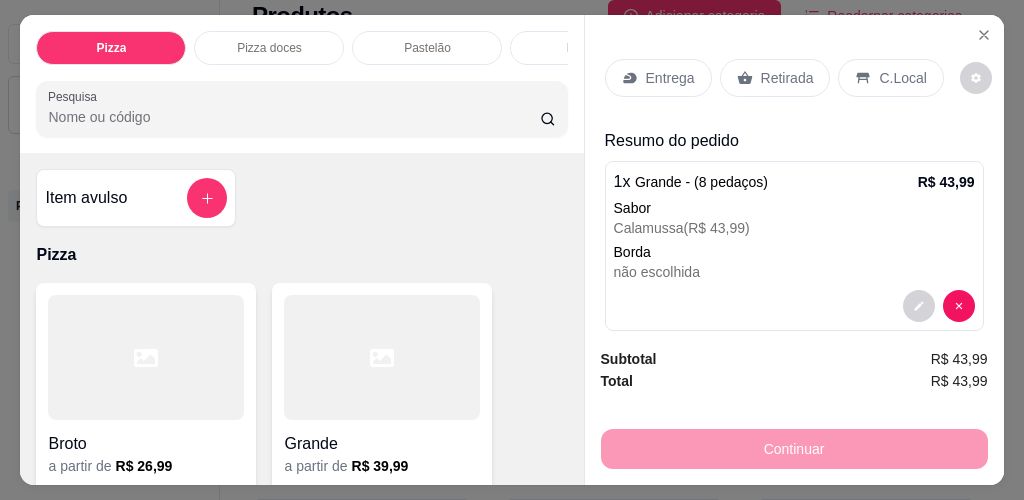 click on "Retirada" at bounding box center (775, 78) 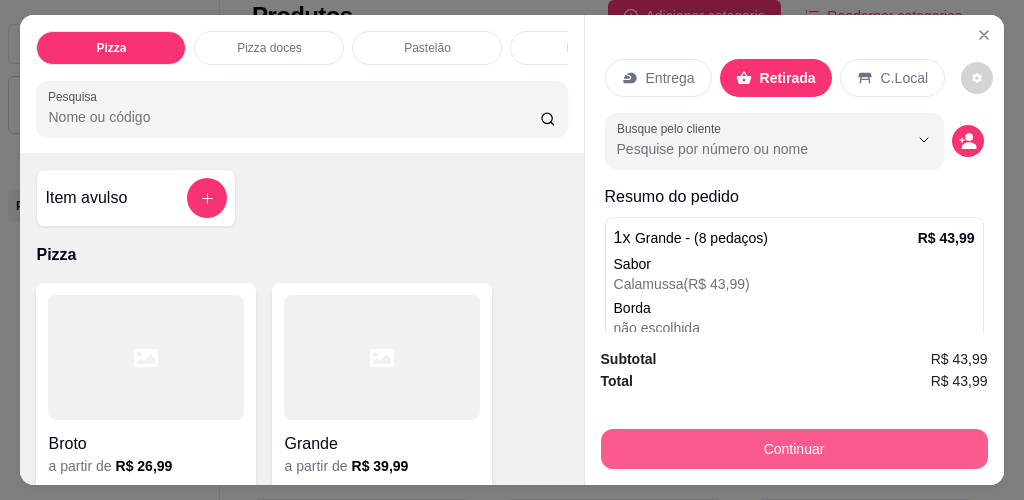 click on "Continuar" at bounding box center [794, 446] 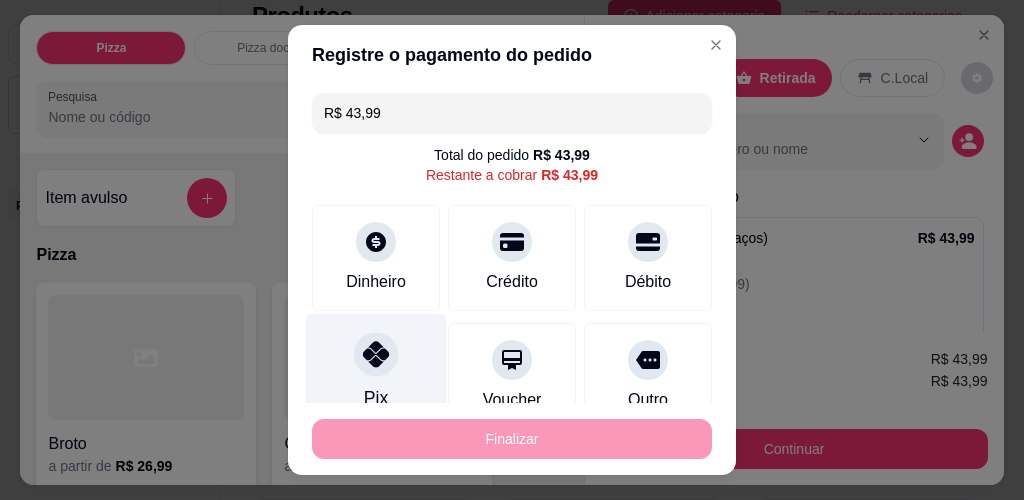 click 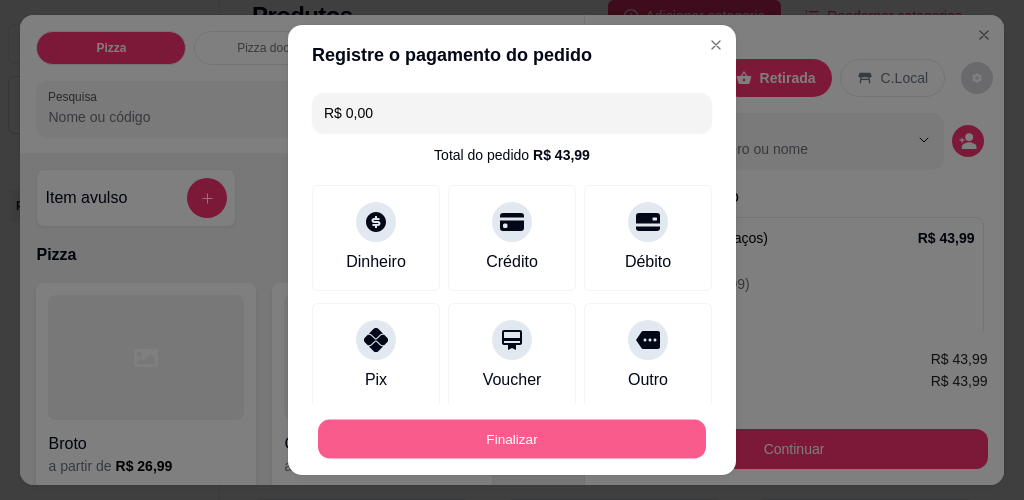 click on "Finalizar" at bounding box center [512, 439] 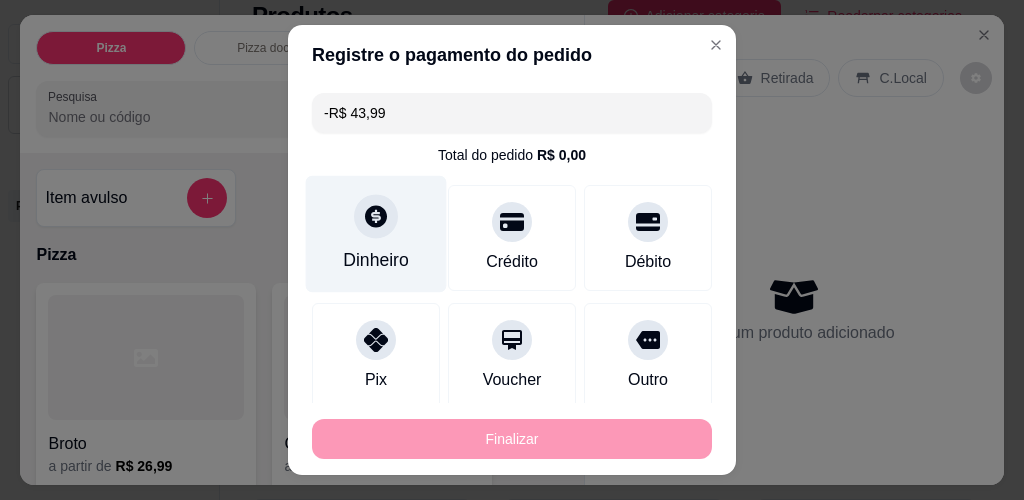 click on "Dinheiro" at bounding box center [376, 234] 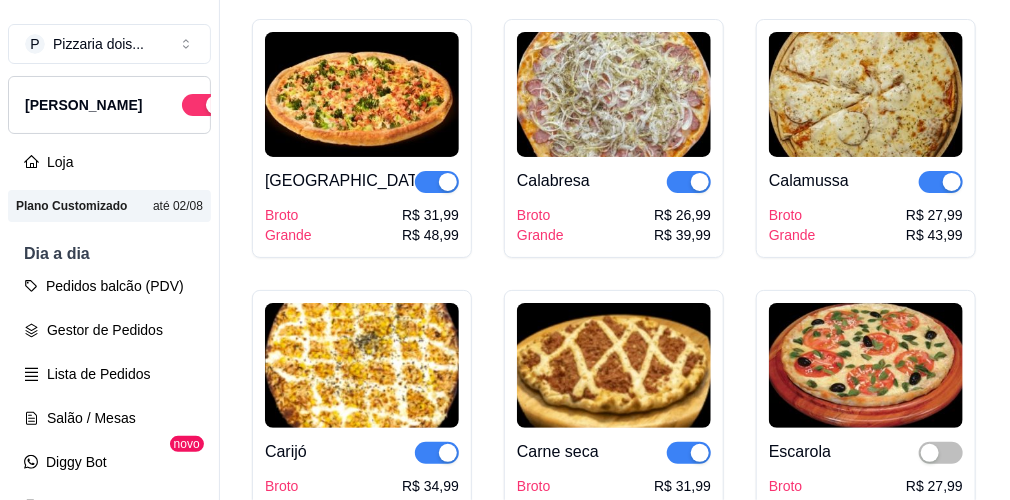 scroll, scrollTop: 0, scrollLeft: 0, axis: both 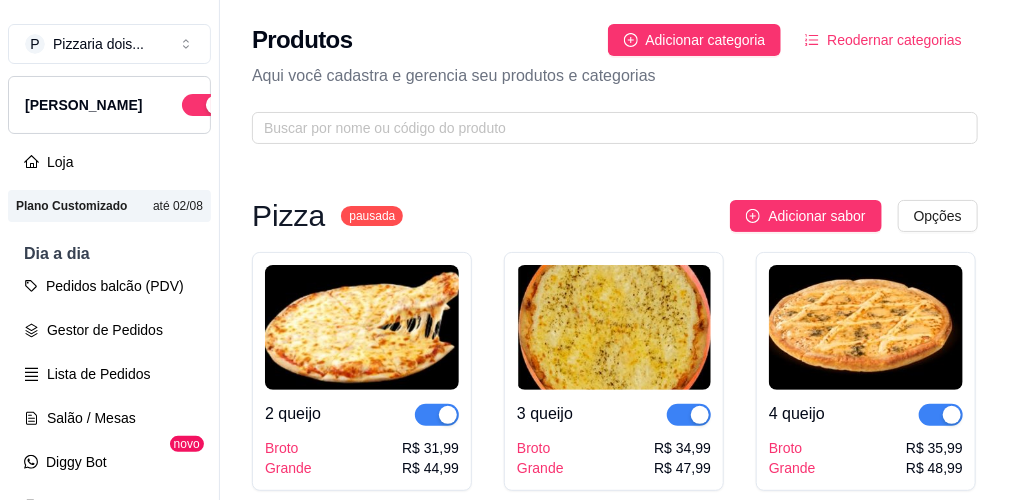 click 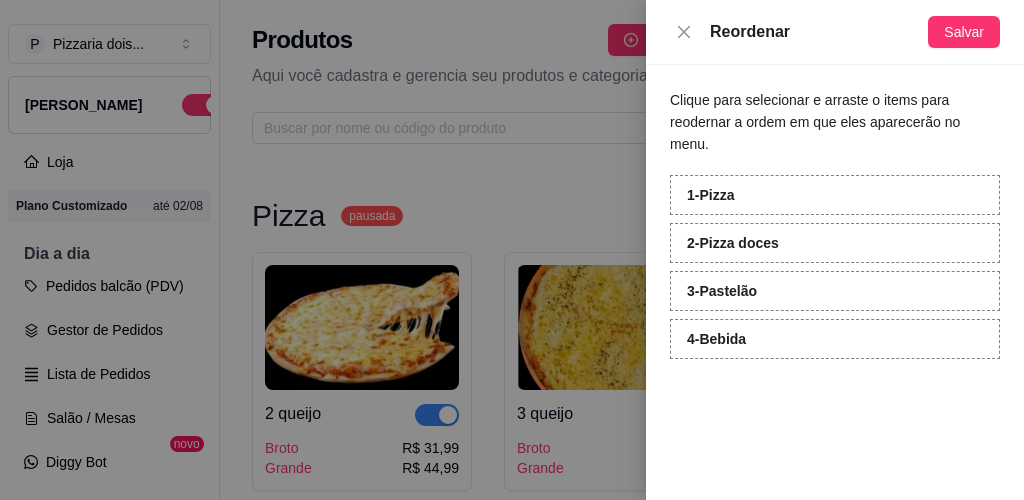 click on "1  -  Pizza" at bounding box center [835, 195] 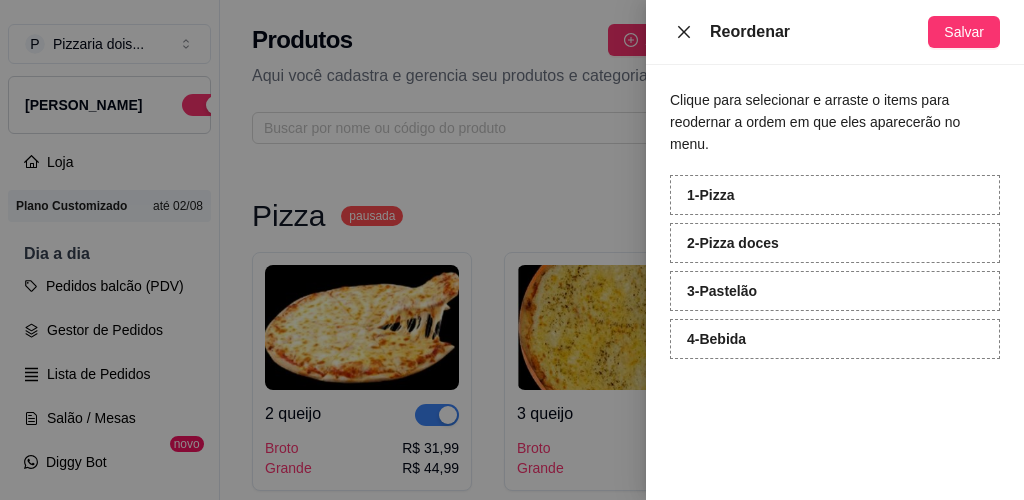 click at bounding box center [684, 32] 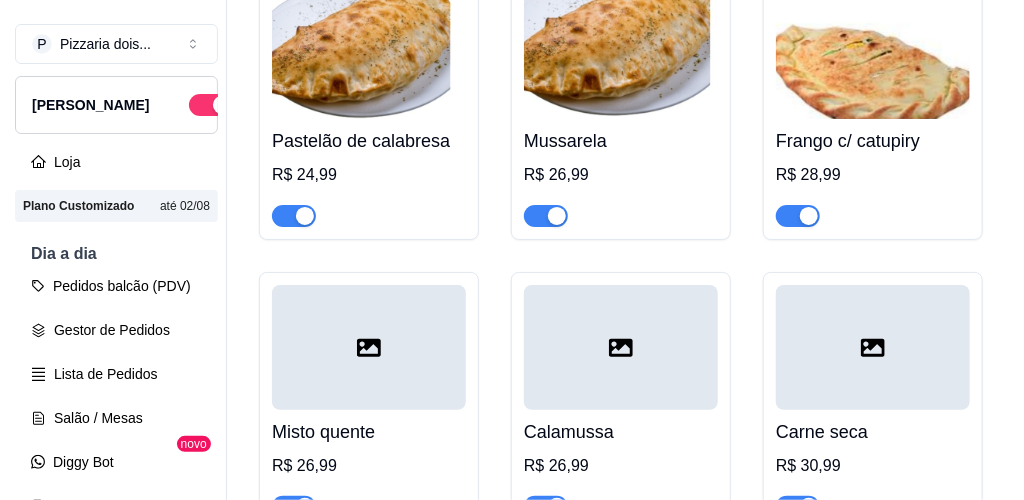 scroll, scrollTop: 3428, scrollLeft: 0, axis: vertical 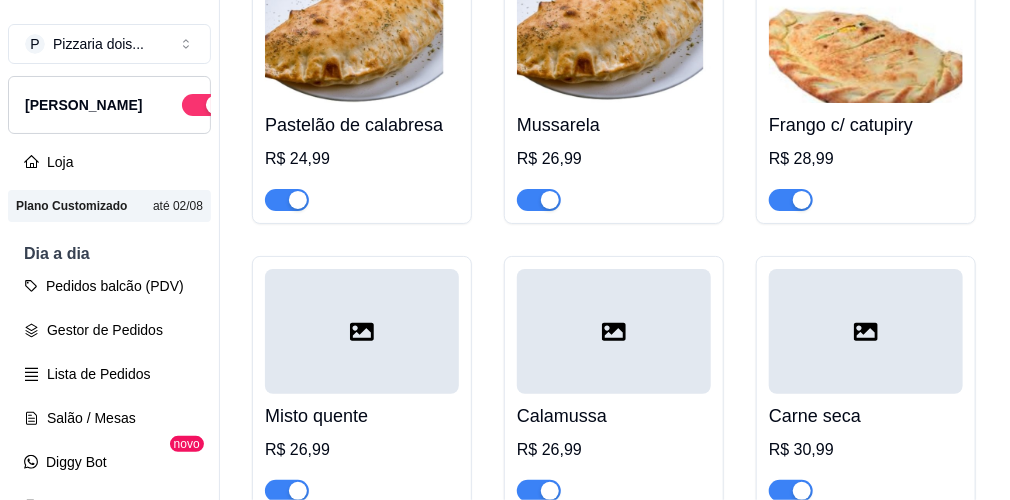 click on "P Pizzaria dois ... Loja Aberta Loja Plano Customizado até 02/08   Dia a dia Pedidos balcão (PDV) Gestor de Pedidos Lista de Pedidos Salão / Mesas Diggy Bot novo KDS Catálogo Produtos Complementos Relatórios Relatórios de vendas Relatório de clientes Relatório de fidelidade novo Gerenciar Entregadores novo Nota Fiscal (NFC-e) Controle de caixa Controle de fiado Cupons Clientes Estoque Configurações Diggy Planos Precisa de ajuda? Sair Produtos Adicionar categoria Reodernar categorias Aqui você cadastra e gerencia seu produtos e categorias Pizza  pausada Adicionar sabor Opções 2 queijo    Broto  Grande R$ 31,99 R$ 44,99 3 queijo    Broto  Grande R$ 34,99 R$ 47,99 4 queijo    Broto  Grande R$ 35,99 R$ 48,99 Americana    Broto  Grande R$ 33,99 R$ 49,00 Atum    Broto  Grande R$ 32,99 R$ 48,99 Bacon    Broto  Grande R$ 29,99 R$ 46,00 Baiana    Broto  Grande R$ 27,99 R$ 42,99 Batata frita    Broto  Grande R$ 29,99 R$ 46,99 Bauru    Broto  Grande R$ 27,99 R$ 42,99 Brócolis    Broto" at bounding box center [505, 250] 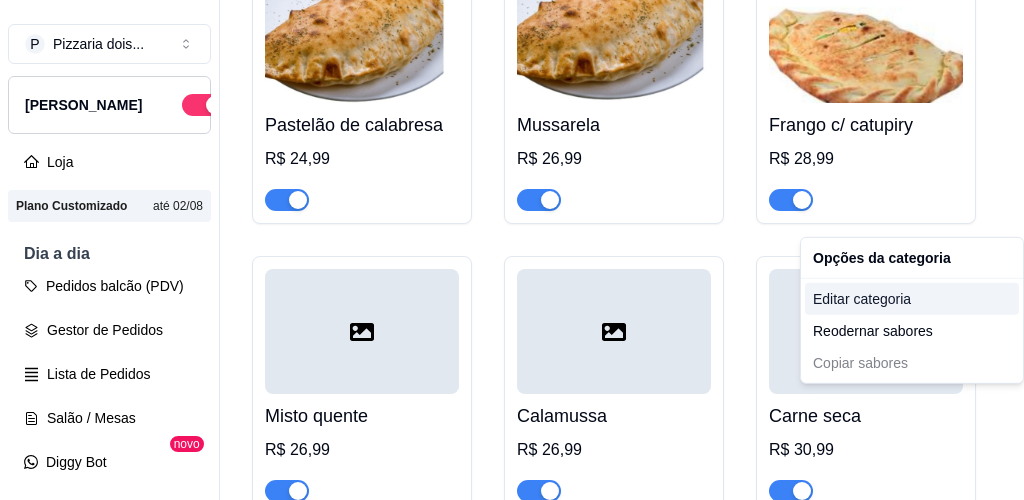 click on "Editar categoria" at bounding box center [912, 299] 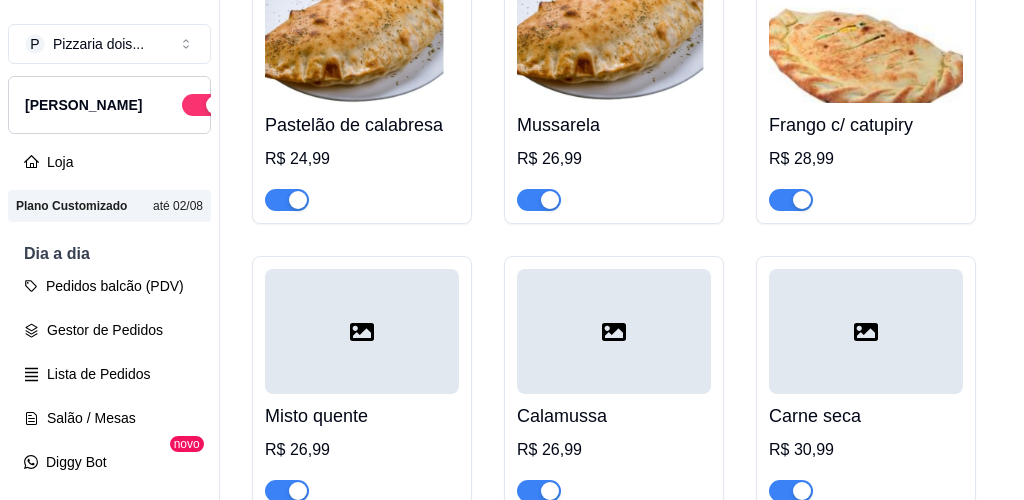scroll, scrollTop: 2340, scrollLeft: 0, axis: vertical 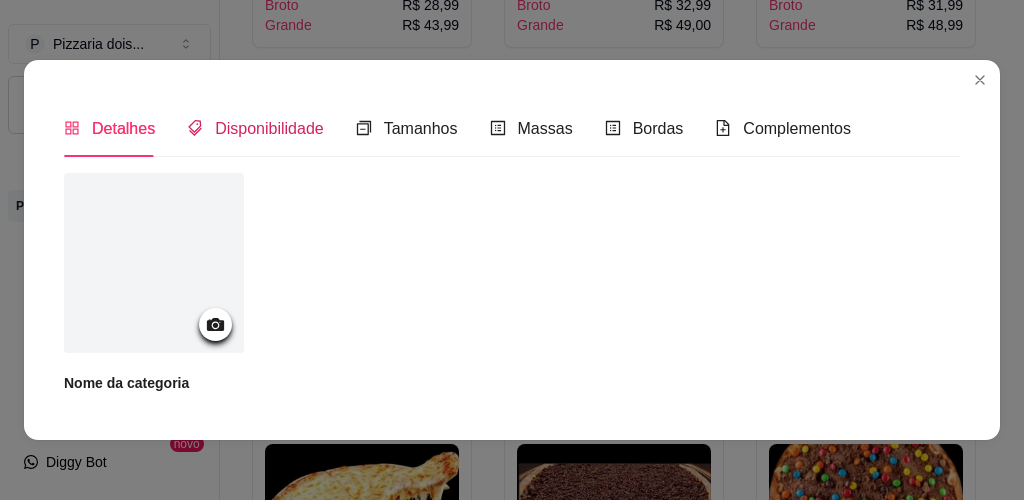 click on "Disponibilidade" at bounding box center [269, 128] 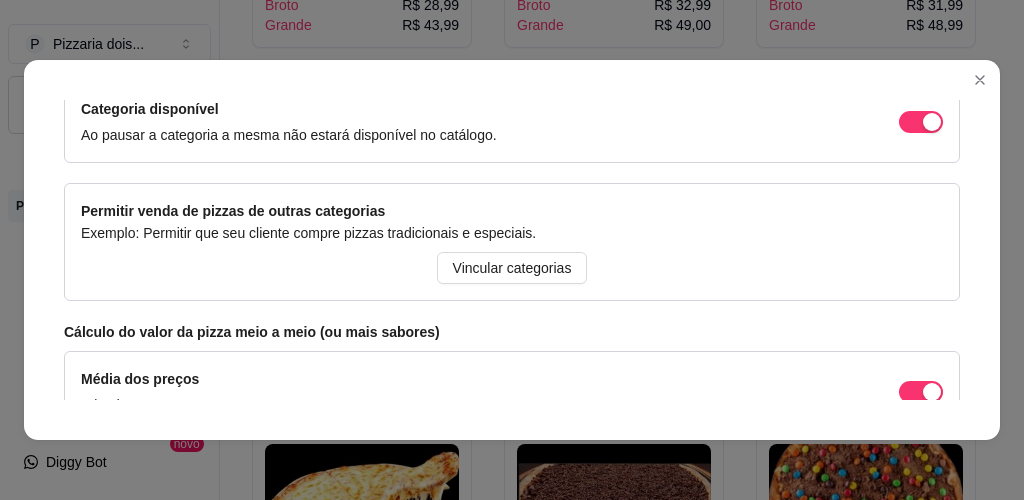 scroll, scrollTop: 201, scrollLeft: 0, axis: vertical 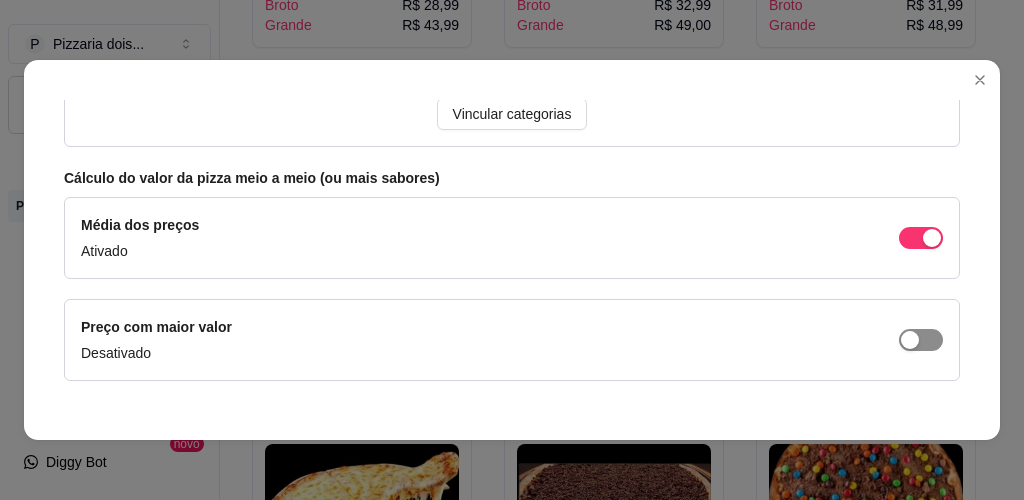 click at bounding box center [910, 340] 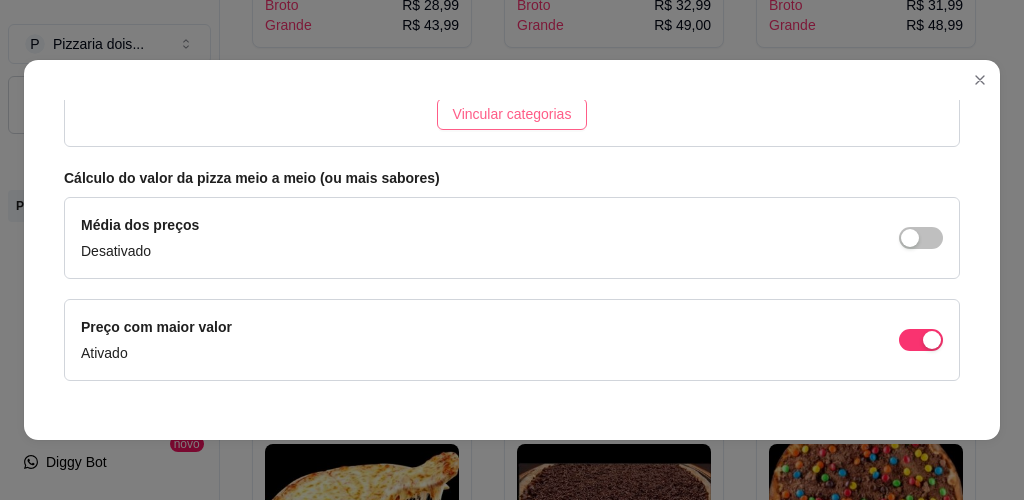 click on "Vincular categorias" at bounding box center [512, 114] 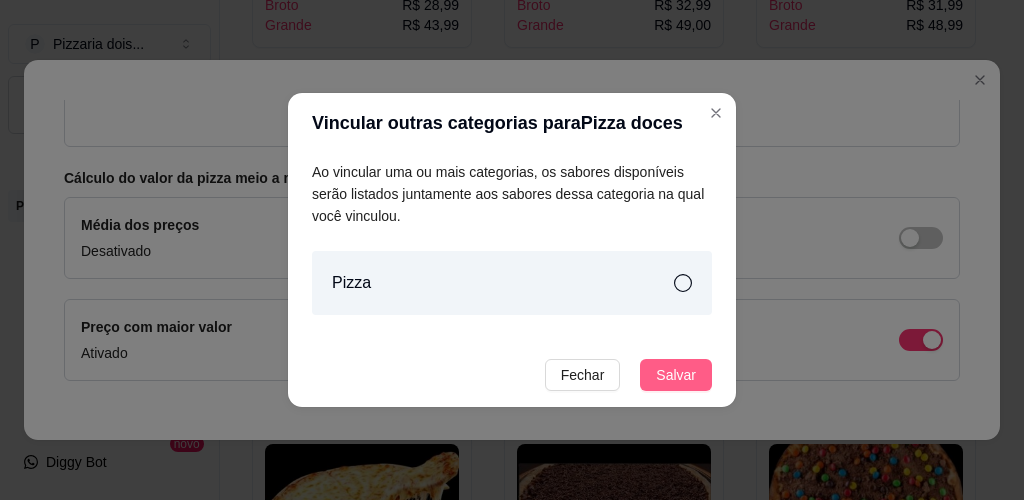 click on "Salvar" at bounding box center [676, 375] 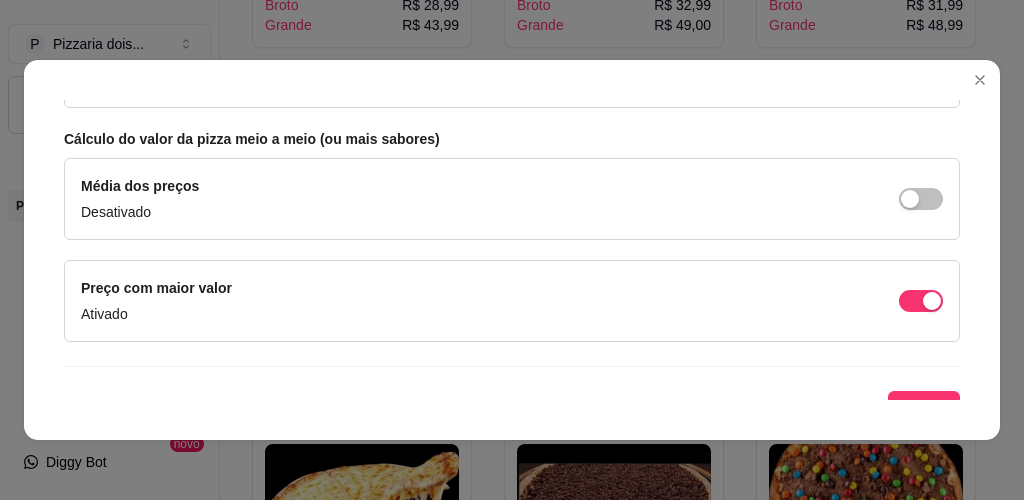 scroll, scrollTop: 410, scrollLeft: 0, axis: vertical 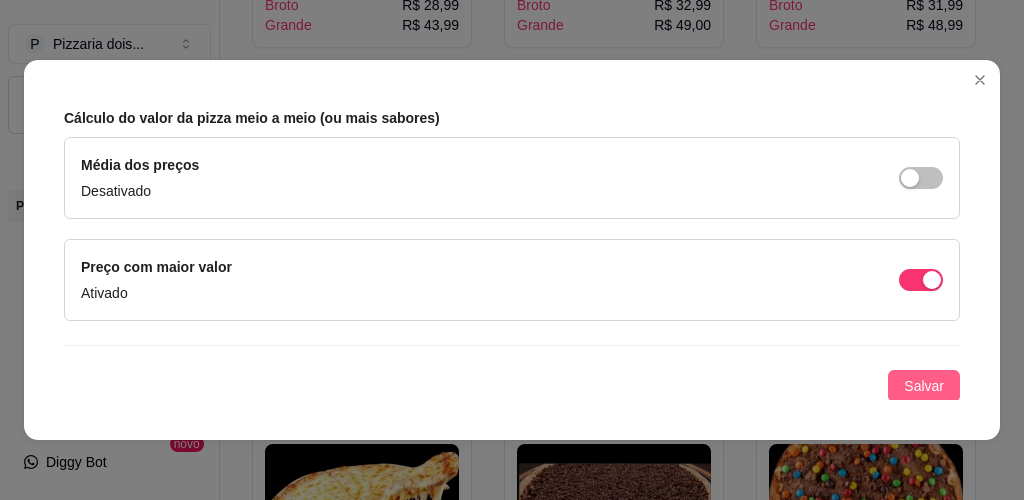 click on "Salvar" at bounding box center (924, 386) 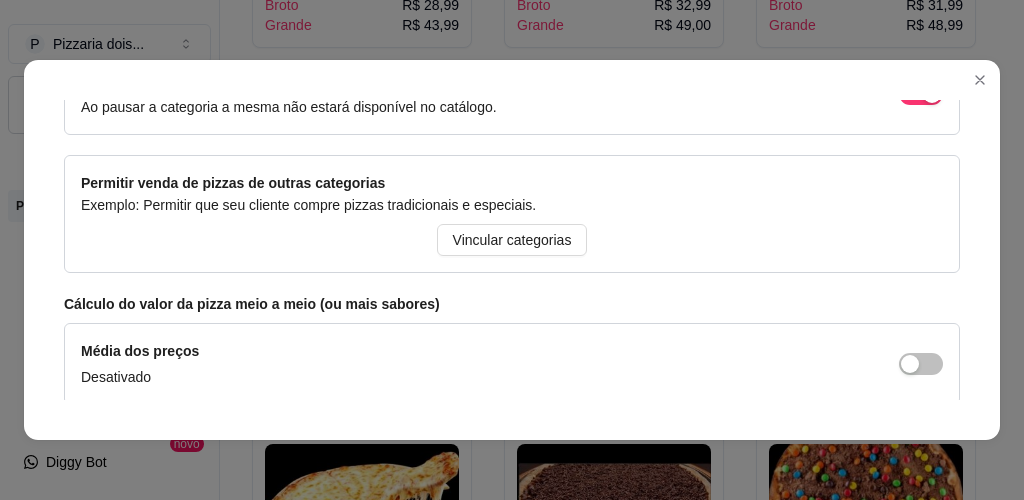 scroll, scrollTop: 220, scrollLeft: 0, axis: vertical 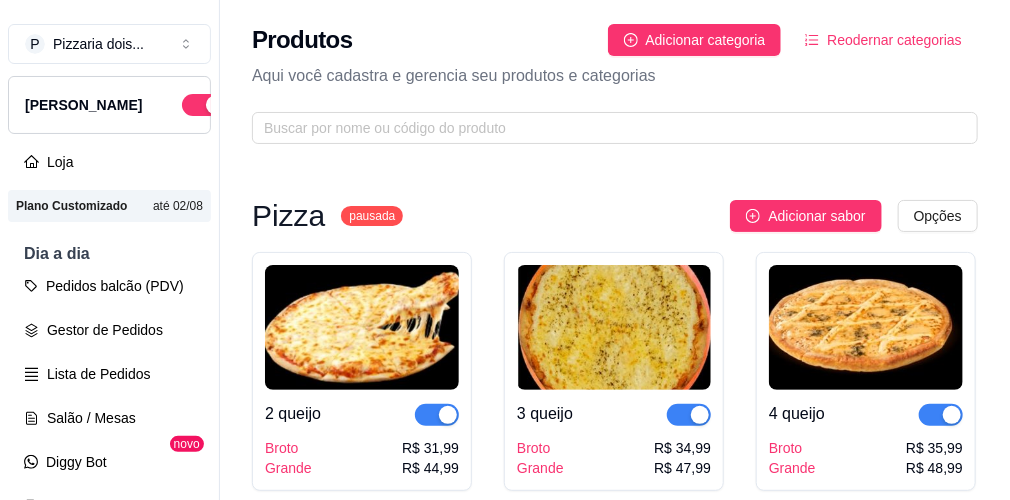 click on "Reodernar categorias" at bounding box center [883, 40] 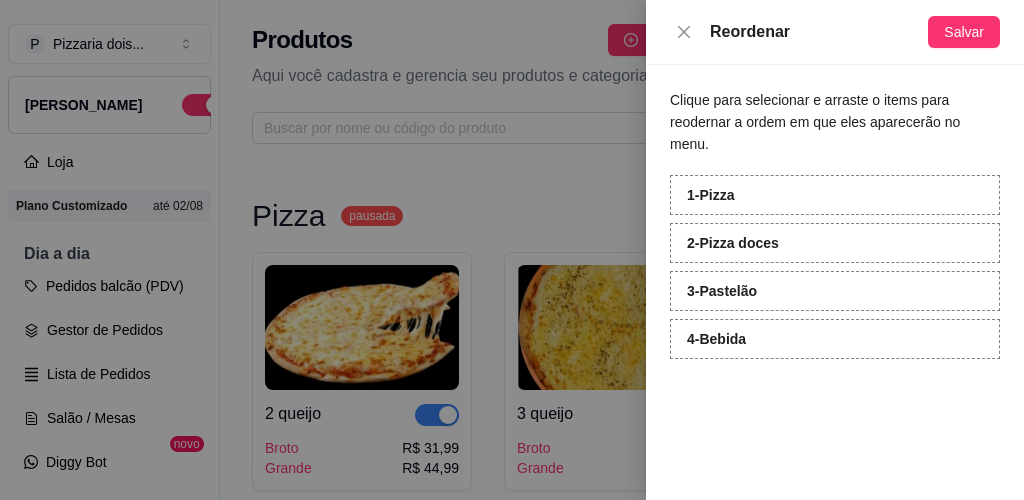 click at bounding box center [512, 250] 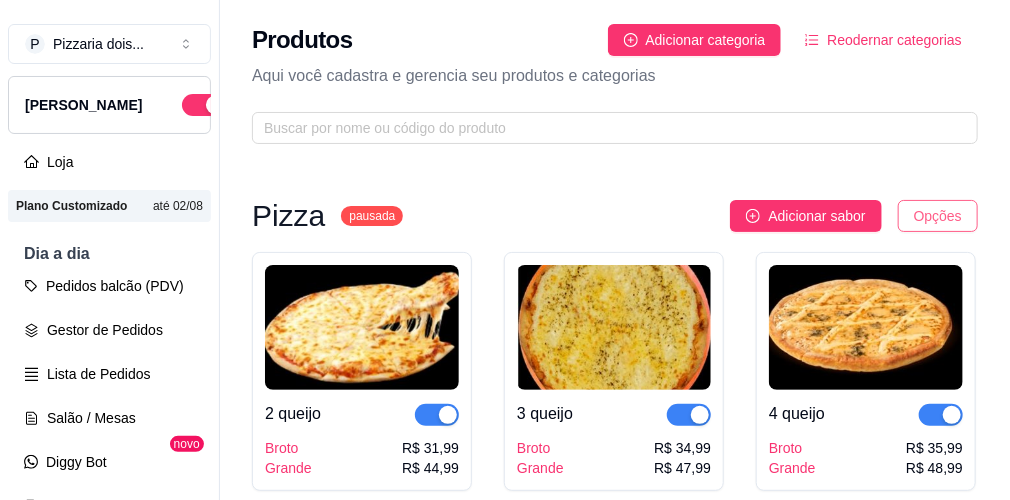 click on "P Pizzaria dois ... Loja Aberta Loja Plano Customizado até 02/08   Dia a dia Pedidos balcão (PDV) Gestor de Pedidos Lista de Pedidos Salão / Mesas Diggy Bot novo KDS Catálogo Produtos Complementos Relatórios Relatórios de vendas Relatório de clientes Relatório de fidelidade novo Gerenciar Entregadores novo Nota Fiscal (NFC-e) Controle de caixa Controle de fiado Cupons Clientes Estoque Configurações Diggy Planos Precisa de ajuda? Sair Produtos Adicionar categoria Reodernar categorias Aqui você cadastra e gerencia seu produtos e categorias Pizza  pausada Adicionar sabor Opções 2 queijo    Broto  Grande R$ 31,99 R$ 44,99 3 queijo    Broto  Grande R$ 34,99 R$ 47,99 4 queijo    Broto  Grande R$ 35,99 R$ 48,99 Americana    Broto  Grande R$ 33,99 R$ 49,00 Atum    Broto  Grande R$ 32,99 R$ 48,99 Bacon    Broto  Grande R$ 29,99 R$ 46,00 Baiana    Broto  Grande R$ 27,99 R$ 42,99 Batata frita    Broto  Grande R$ 29,99 R$ 46,99 Bauru    Broto  Grande R$ 27,99 R$ 42,99 Brócolis    Broto" at bounding box center [505, 250] 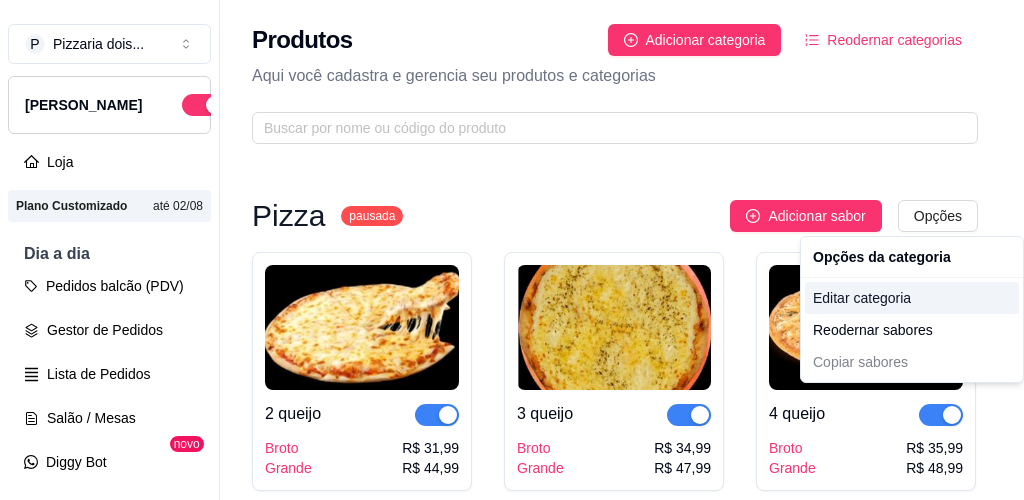 click on "Editar categoria" at bounding box center [912, 298] 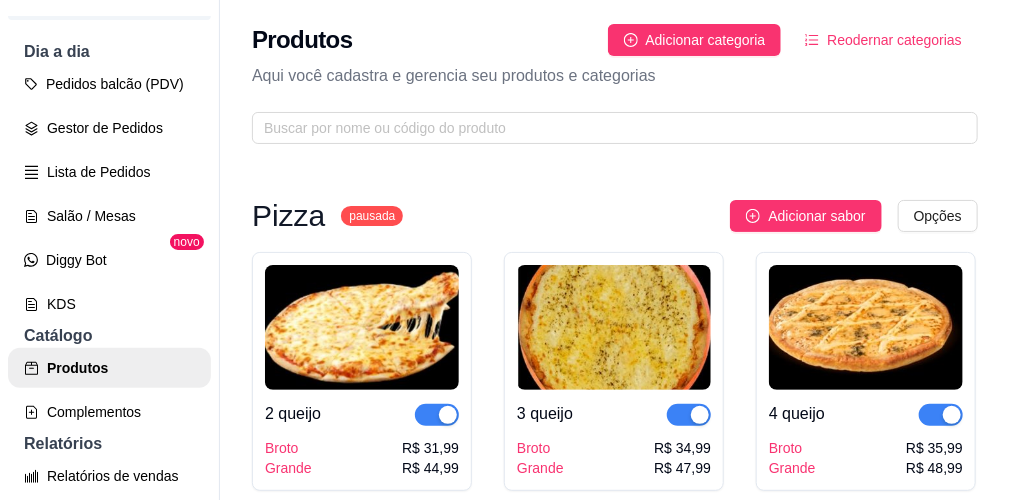 scroll, scrollTop: 217, scrollLeft: 0, axis: vertical 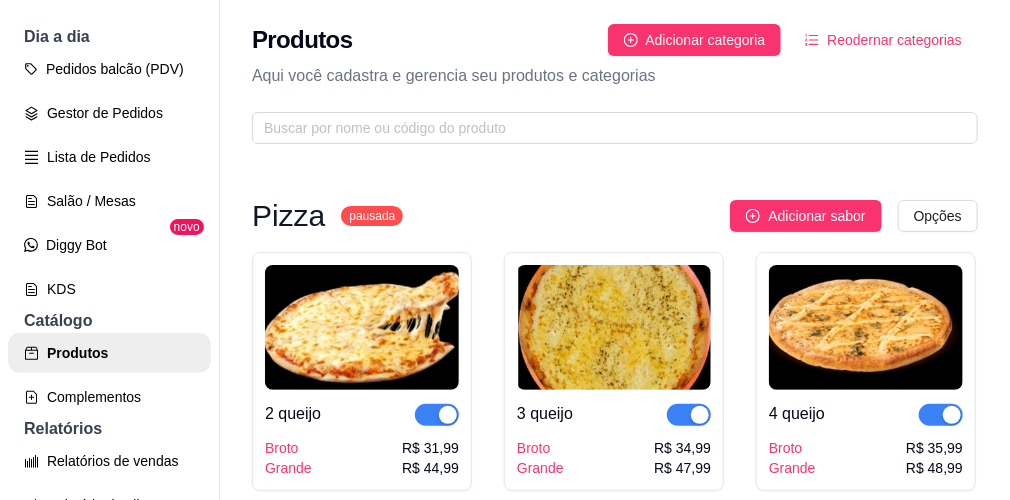 click on "P Pizzaria dois ... Loja Aberta Loja Plano Customizado até 02/08   Dia a dia Pedidos balcão (PDV) Gestor de Pedidos Lista de Pedidos Salão / Mesas Diggy Bot novo KDS Catálogo Produtos Complementos Relatórios Relatórios de vendas Relatório de clientes Relatório de fidelidade novo Gerenciar Entregadores novo Nota Fiscal (NFC-e) Controle de caixa Controle de fiado Cupons Clientes Estoque Configurações Diggy Planos Precisa de ajuda? Sair" at bounding box center [110, 266] 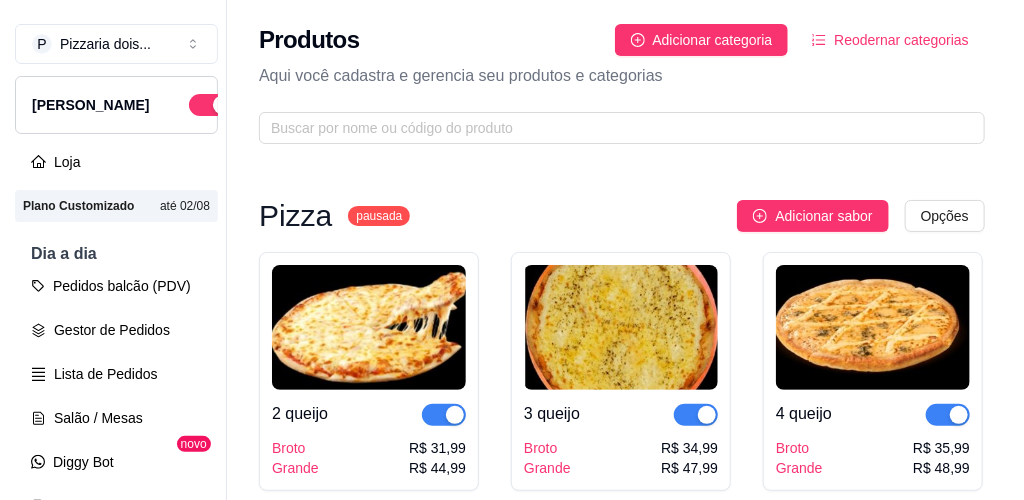scroll, scrollTop: 0, scrollLeft: 0, axis: both 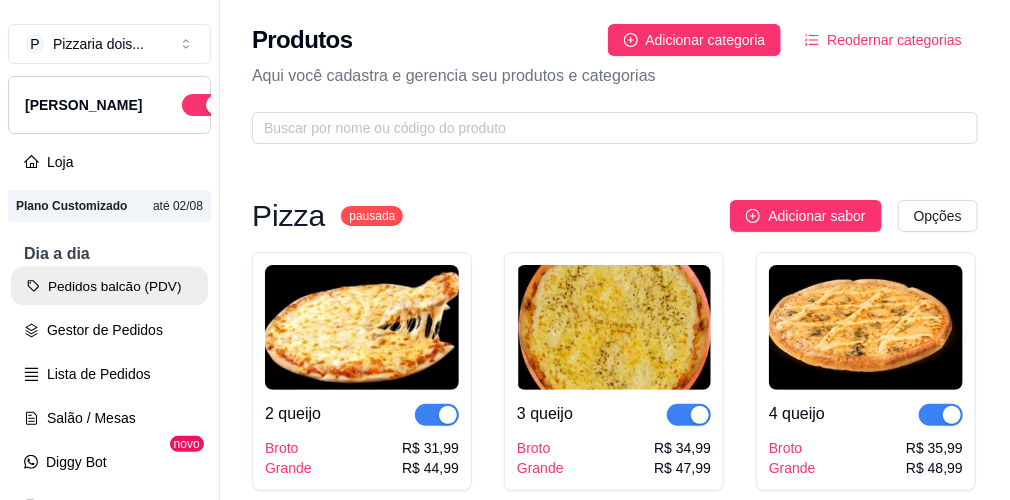 click on "Pedidos balcão (PDV)" at bounding box center [109, 286] 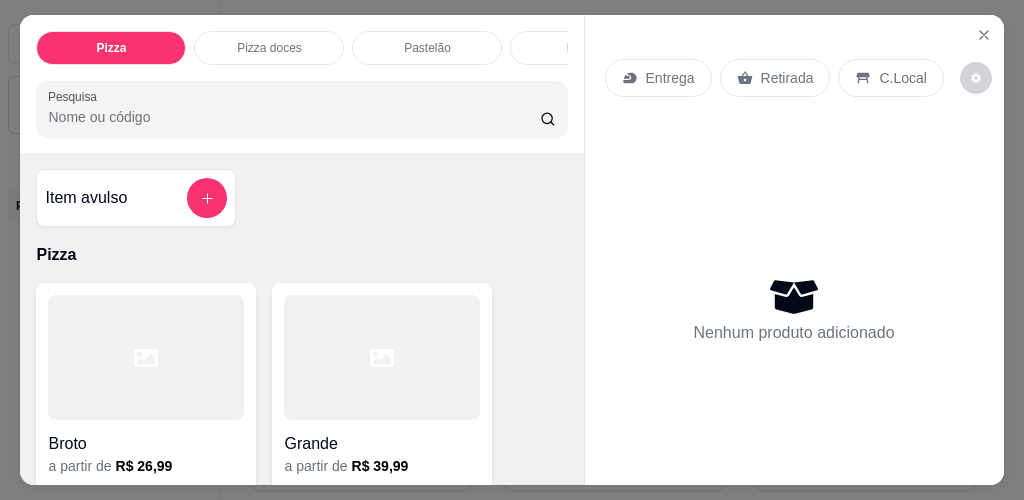 click at bounding box center (146, 357) 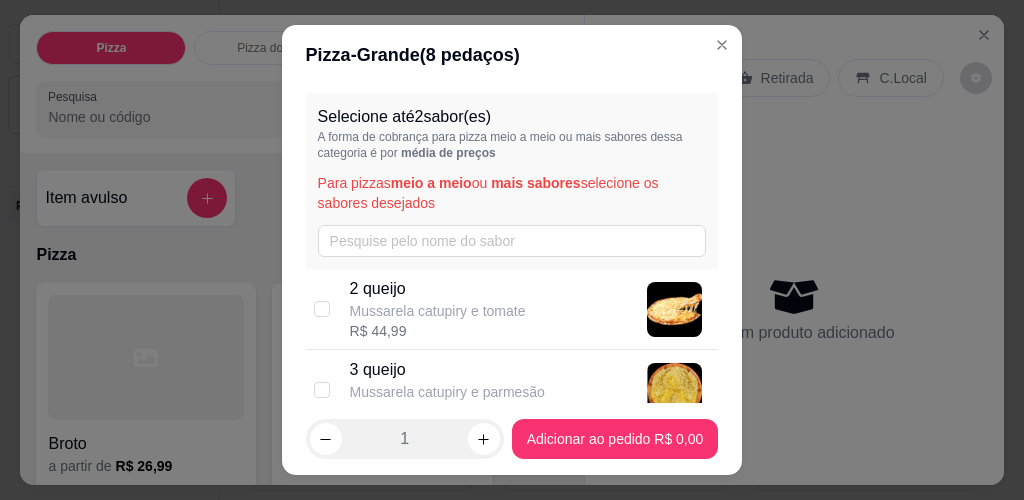 click on "Mussarela catupiry e tomate" at bounding box center [438, 311] 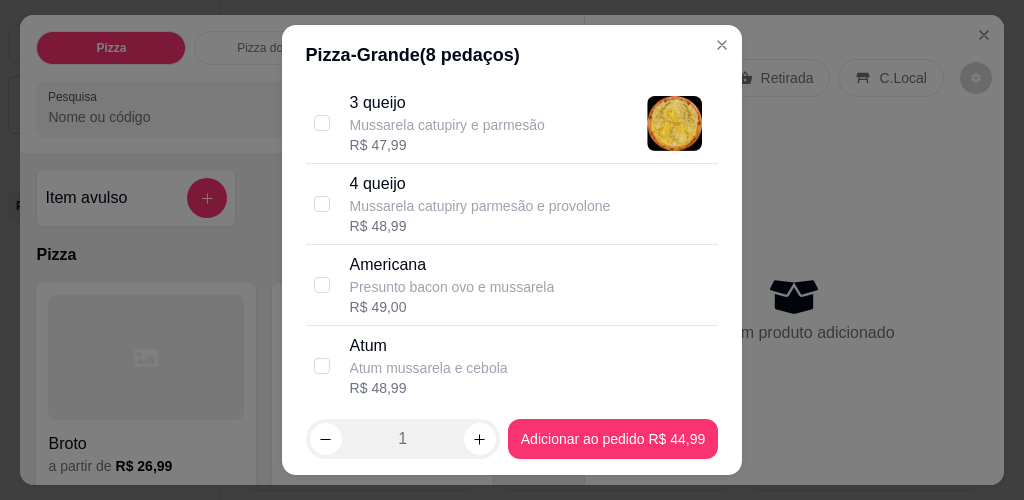 scroll, scrollTop: 273, scrollLeft: 0, axis: vertical 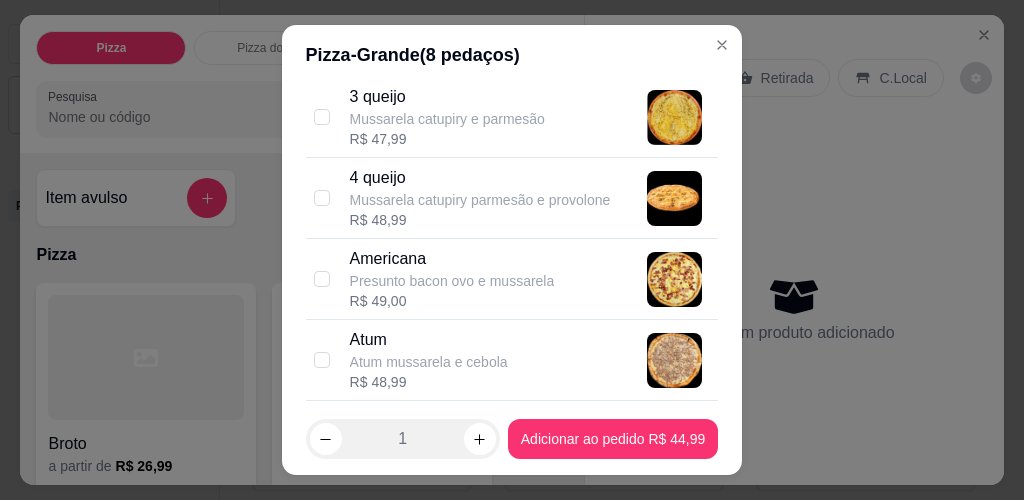 click on "Americana  Presunto  bacon ovo e mussarela  R$ 49,00" at bounding box center [512, 279] 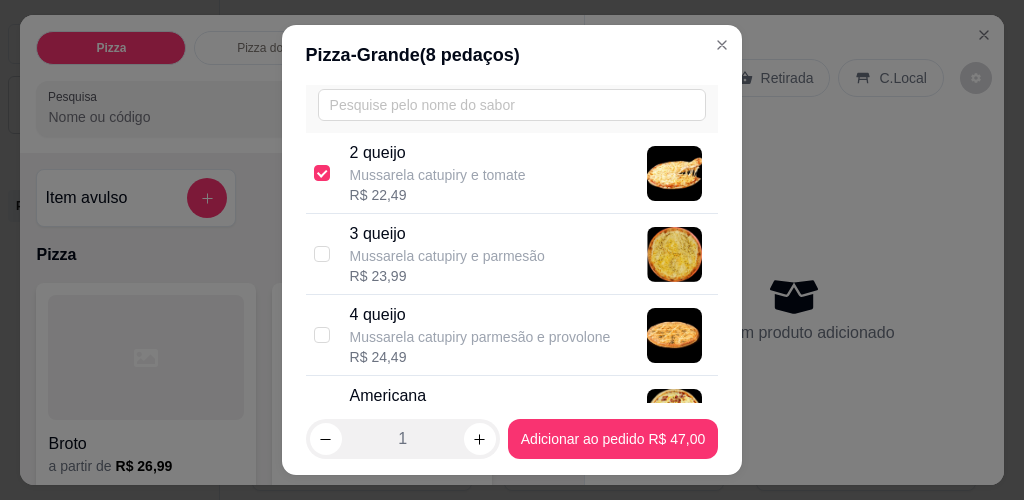 scroll, scrollTop: 111, scrollLeft: 0, axis: vertical 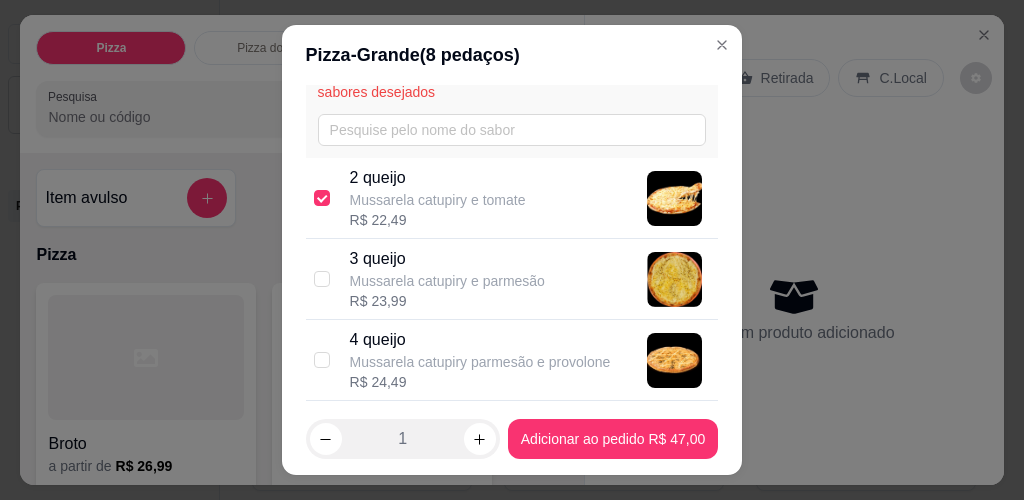 click on "2 queijo  Mussarela catupiry e tomate
R$ 22,49" at bounding box center (512, 198) 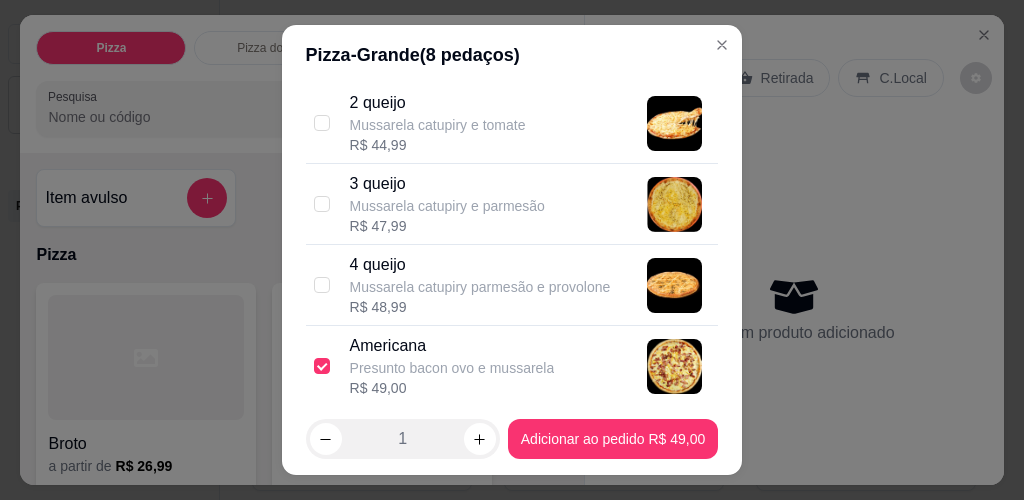 scroll, scrollTop: 192, scrollLeft: 0, axis: vertical 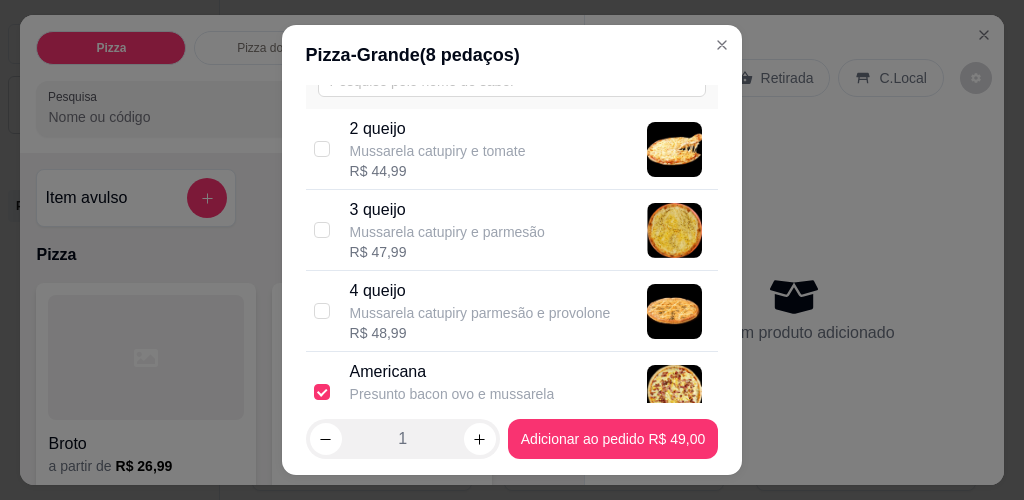 click on "2 queijo  Mussarela catupiry e tomate
R$ 44,99" at bounding box center (512, 149) 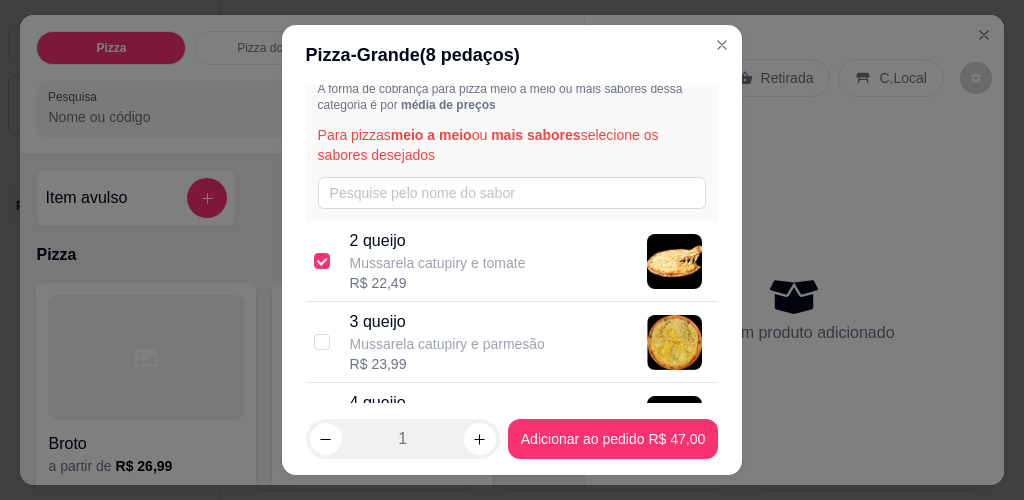 scroll, scrollTop: 0, scrollLeft: 0, axis: both 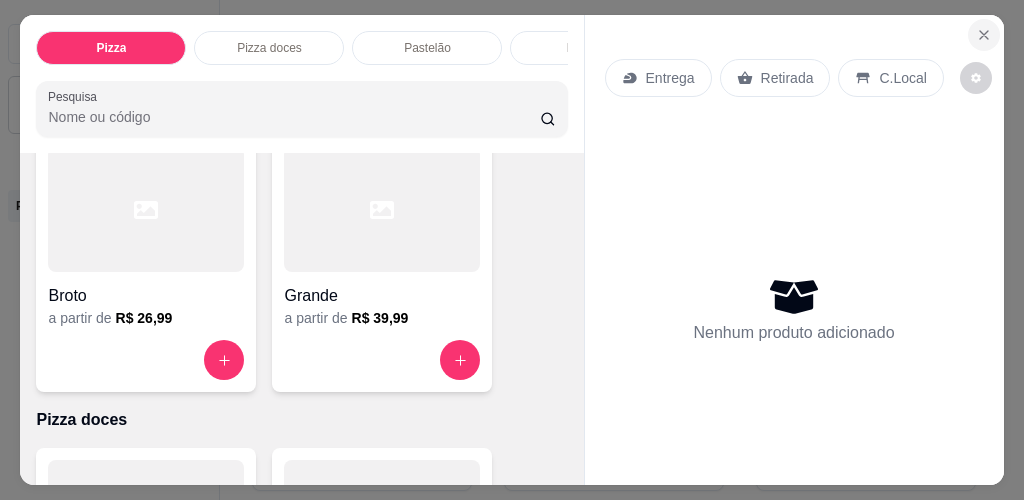 click 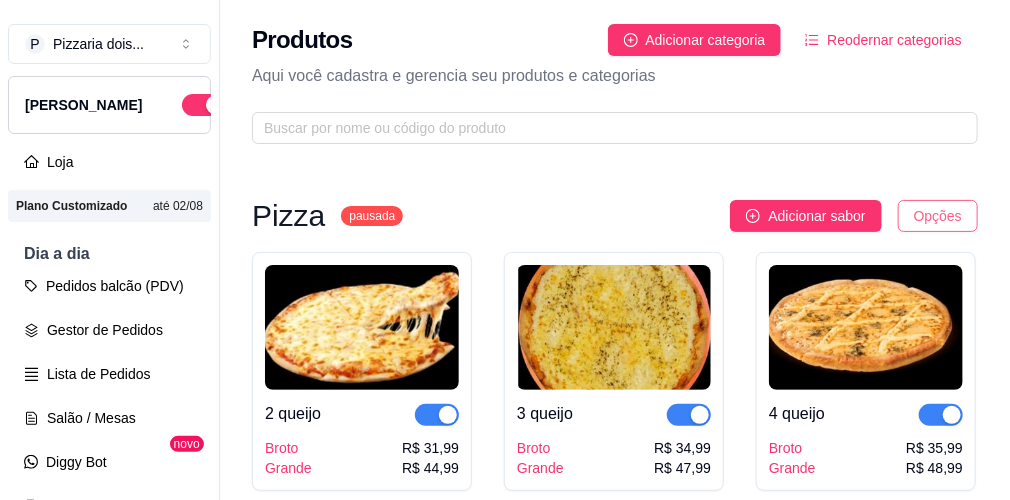 click on "P Pizzaria dois ... Loja Aberta Loja Plano Customizado até 02/08   Dia a dia Pedidos balcão (PDV) Gestor de Pedidos Lista de Pedidos Salão / Mesas Diggy Bot novo KDS Catálogo Produtos Complementos Relatórios Relatórios de vendas Relatório de clientes Relatório de fidelidade novo Gerenciar Entregadores novo Nota Fiscal (NFC-e) Controle de caixa Controle de fiado Cupons Clientes Estoque Configurações Diggy Planos Precisa de ajuda? Sair Produtos Adicionar categoria Reodernar categorias Aqui você cadastra e gerencia seu produtos e categorias Pizza  pausada Adicionar sabor Opções 2 queijo    Broto  Grande R$ 31,99 R$ 44,99 3 queijo    Broto  Grande R$ 34,99 R$ 47,99 4 queijo    Broto  Grande R$ 35,99 R$ 48,99 Americana    Broto  Grande R$ 33,99 R$ 49,00 Atum    Broto  Grande R$ 32,99 R$ 48,99 Bacon    Broto  Grande R$ 29,99 R$ 46,00 Baiana    Broto  Grande R$ 27,99 R$ 42,99 Batata frita    Broto  Grande R$ 29,99 R$ 46,99 Bauru    Broto  Grande R$ 27,99 R$ 42,99 Brócolis    Broto" at bounding box center [505, 250] 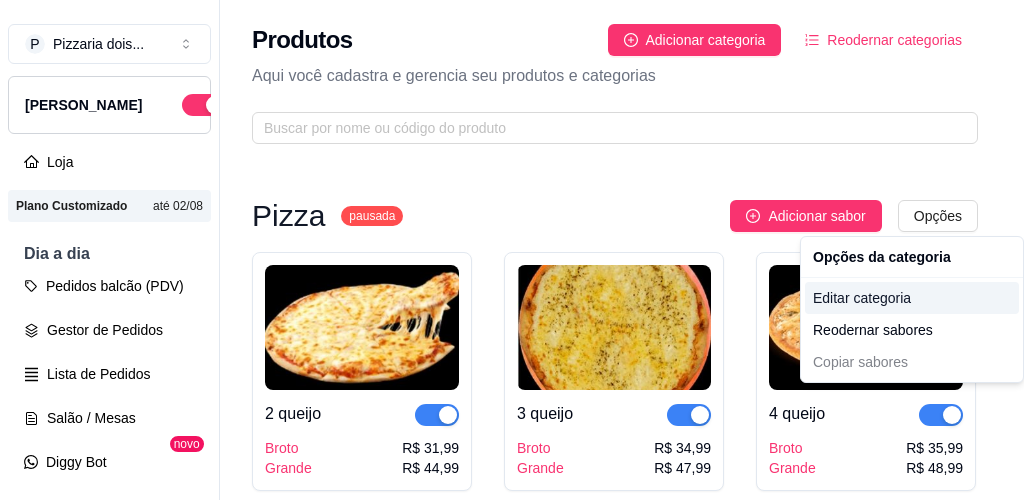 click on "Editar categoria" at bounding box center (912, 298) 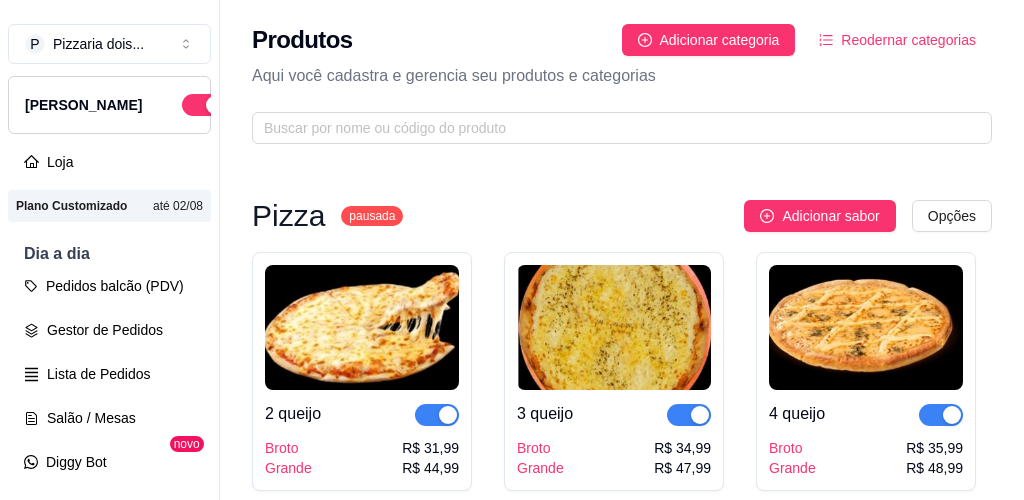 type 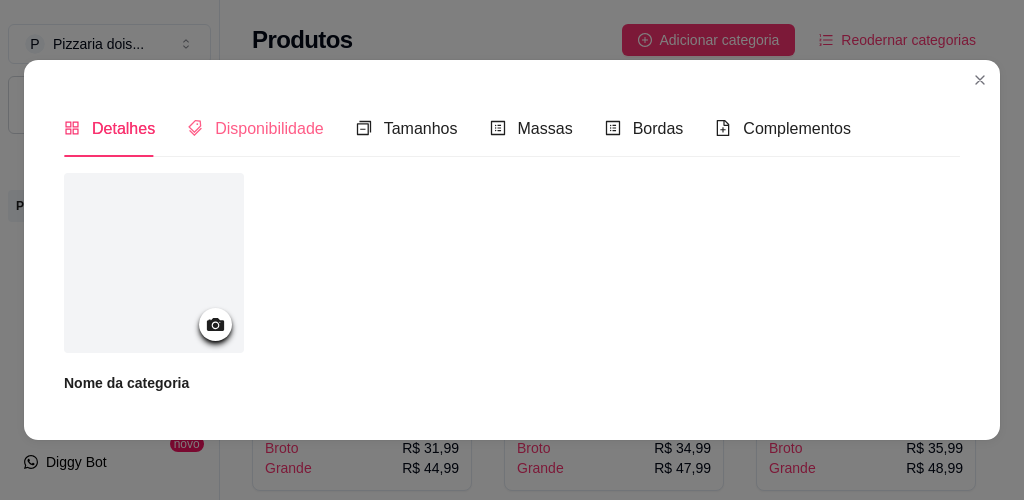 click on "Disponibilidade" at bounding box center (255, 128) 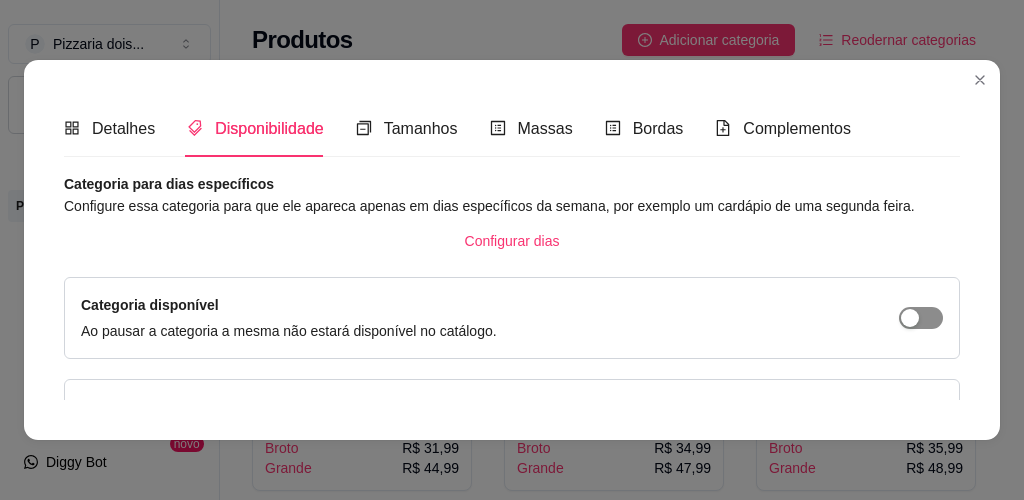 click at bounding box center [921, 318] 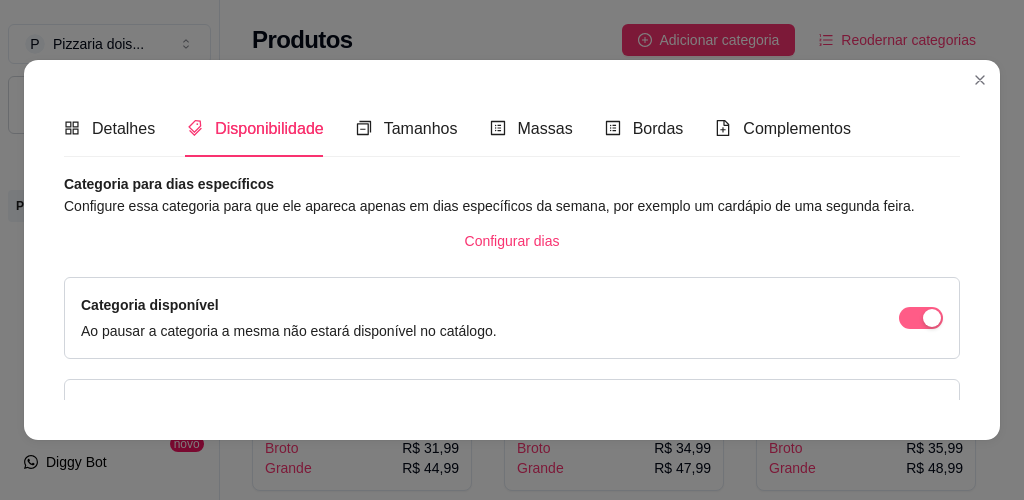 click at bounding box center (932, 318) 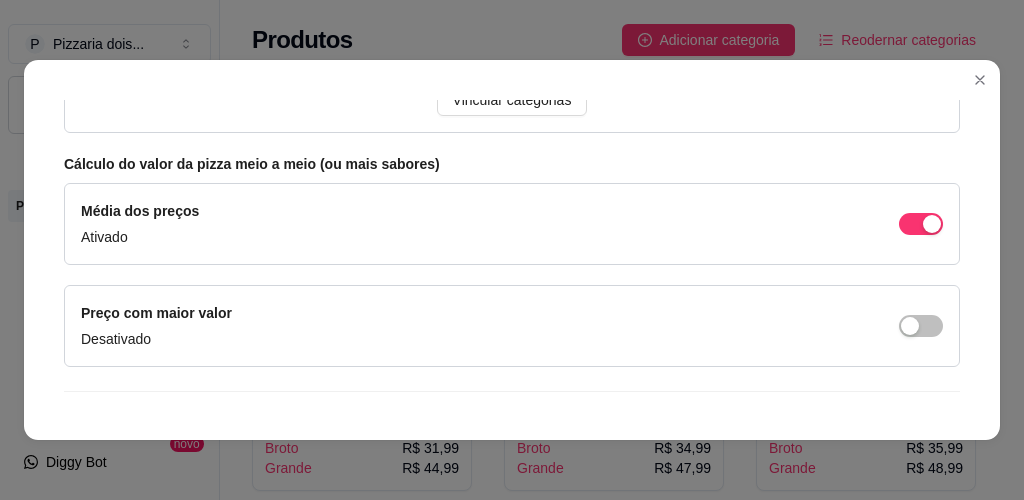 scroll, scrollTop: 375, scrollLeft: 0, axis: vertical 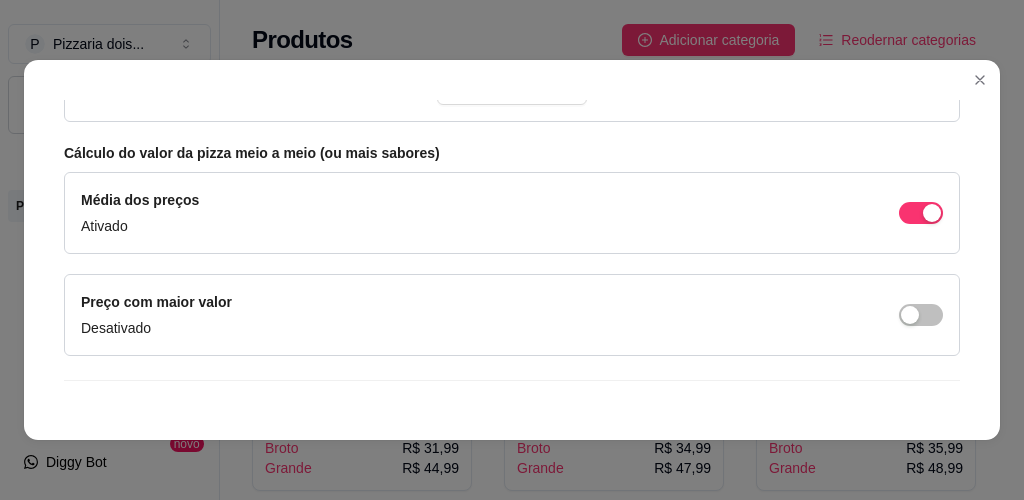 drag, startPoint x: 928, startPoint y: 347, endPoint x: 913, endPoint y: 329, distance: 23.43075 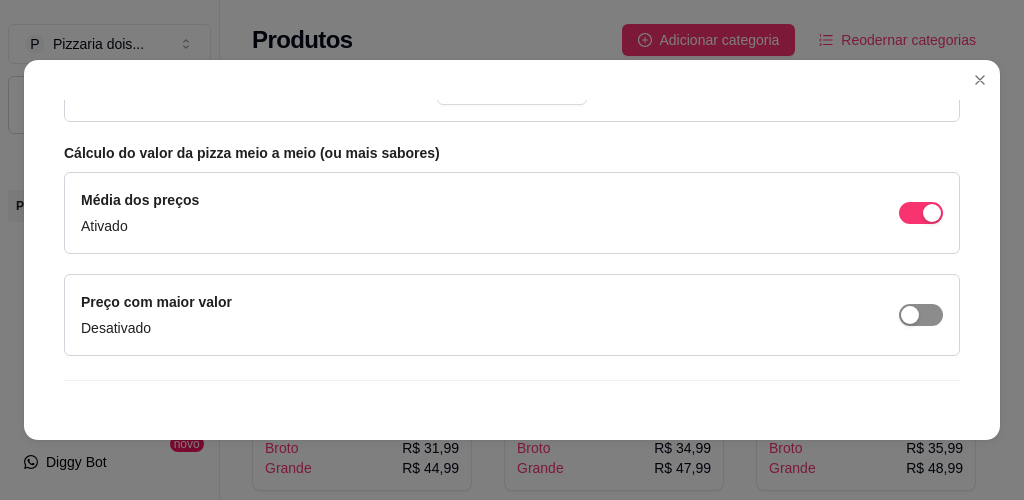 click at bounding box center [910, 315] 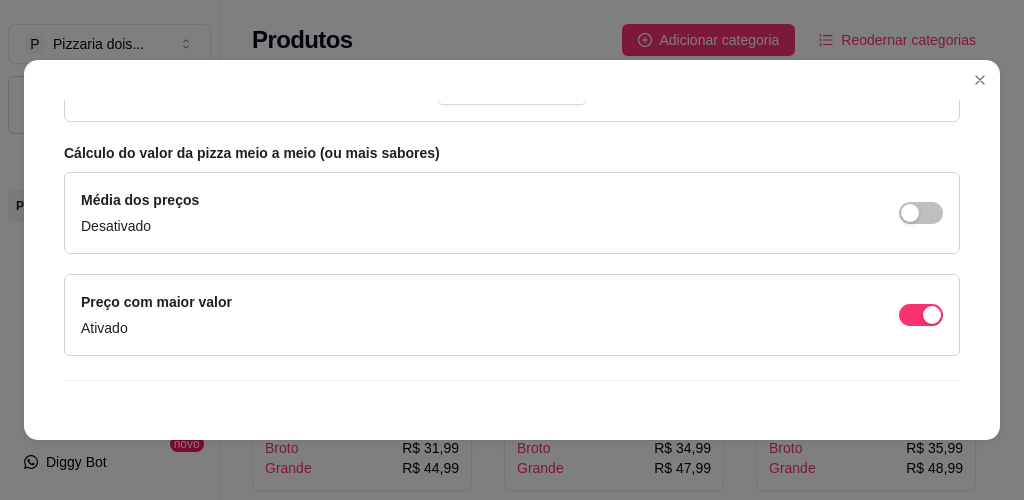 click on "Categoria para dias específicos Configure essa categoria para que ele apareca apenas em dias específicos da semana, por exemplo um cardápio de uma segunda feira. Configurar dias Categoria disponível Ao pausar a categoria a mesma não estará disponível no catálogo. Permitir venda de pizzas de outras categorias Exemplo: Permitir que seu cliente compre pizzas tradicionais e especiais. Vincular categorias Cálculo do valor da pizza meio a meio (ou mais sabores) Média dos preços Desativado Preço com maior valor Ativado Salvar" at bounding box center (512, 117) 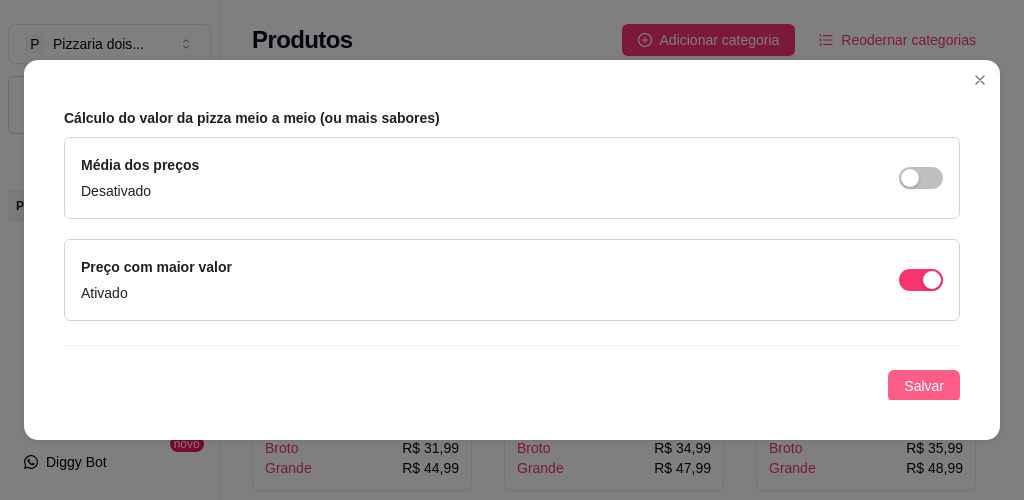 click on "Salvar" at bounding box center (924, 386) 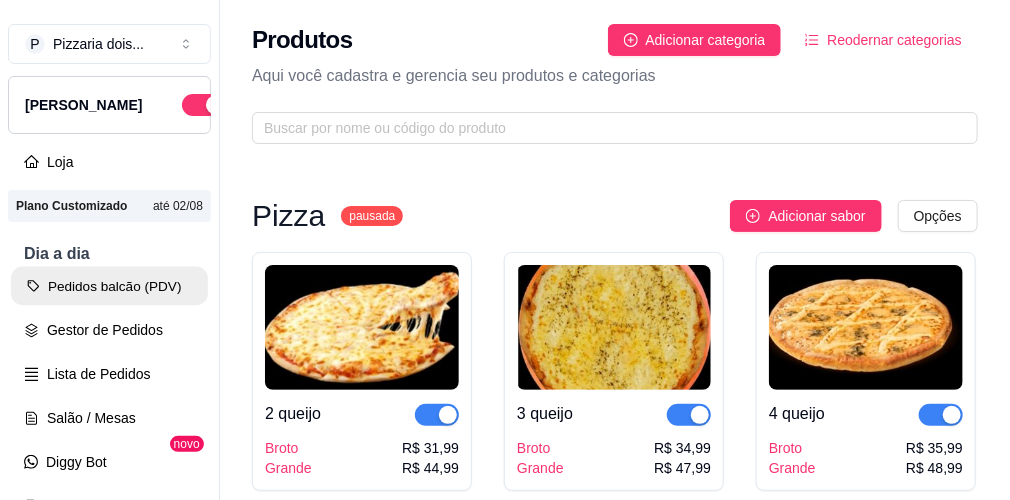 click on "Pedidos balcão (PDV)" at bounding box center (109, 286) 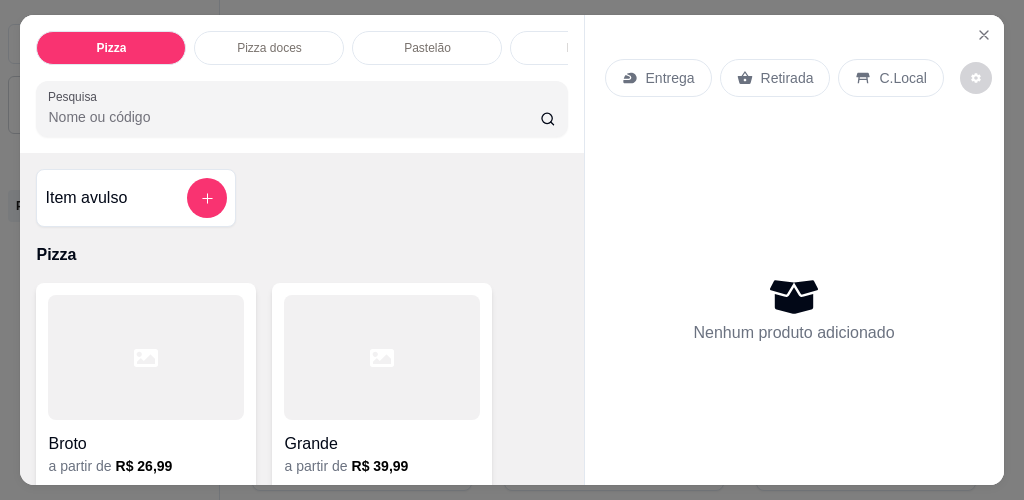 click at bounding box center (382, 357) 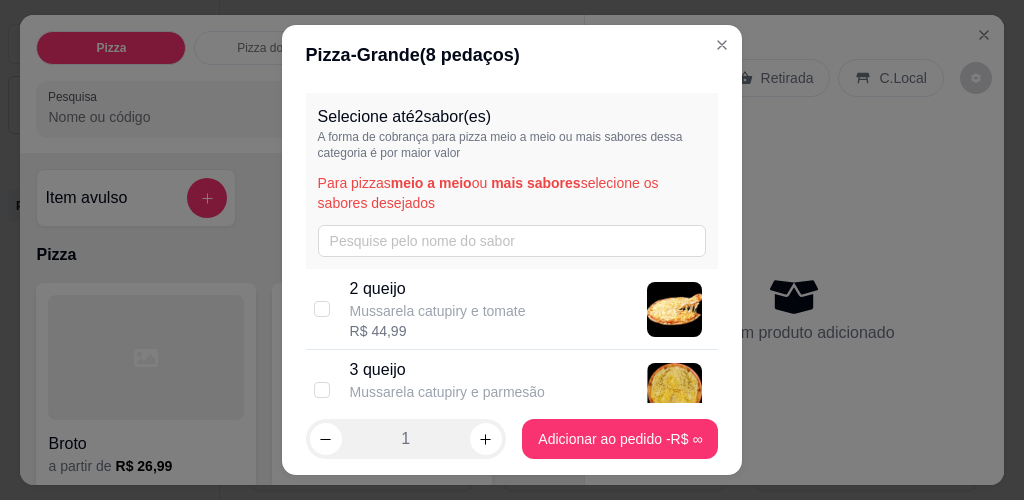 click on "Mussarela catupiry e tomate" at bounding box center (438, 311) 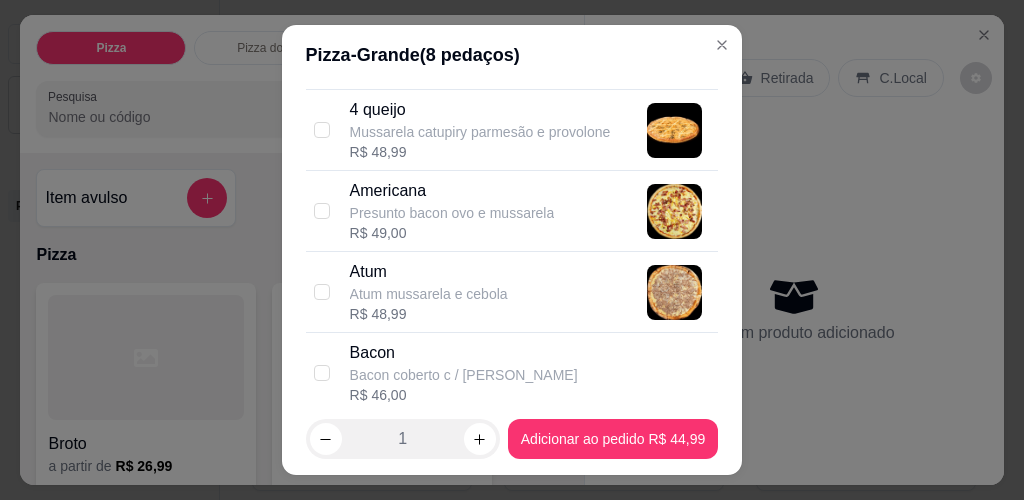 scroll, scrollTop: 384, scrollLeft: 0, axis: vertical 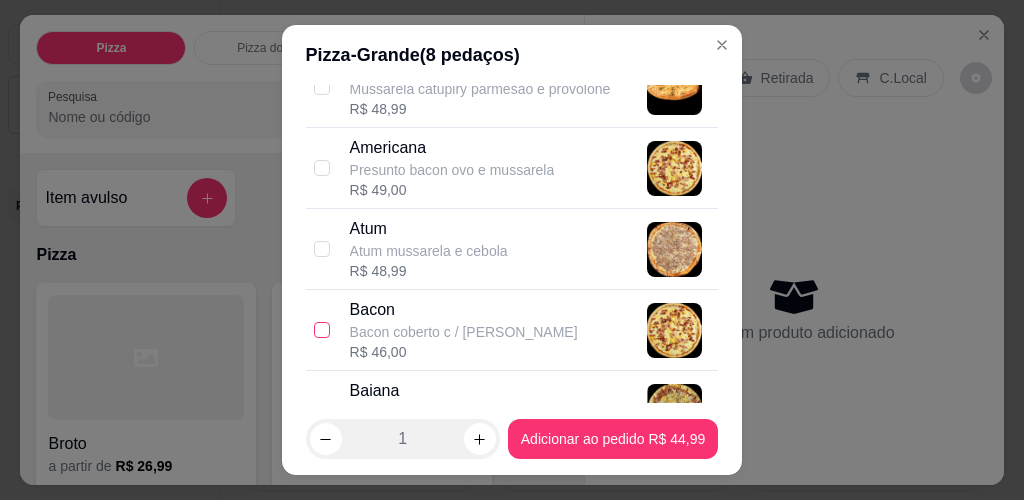 click at bounding box center (322, 330) 